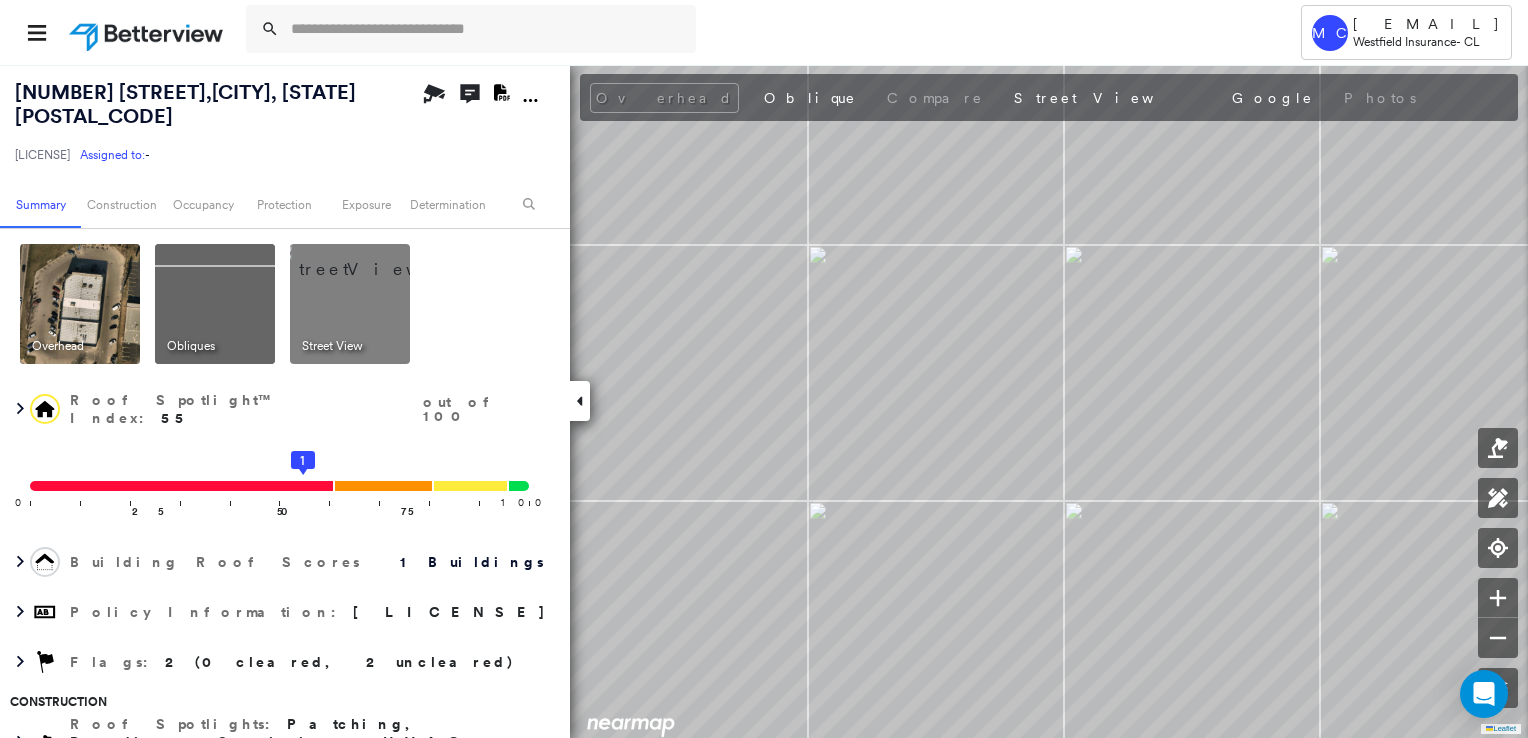 scroll, scrollTop: 0, scrollLeft: 0, axis: both 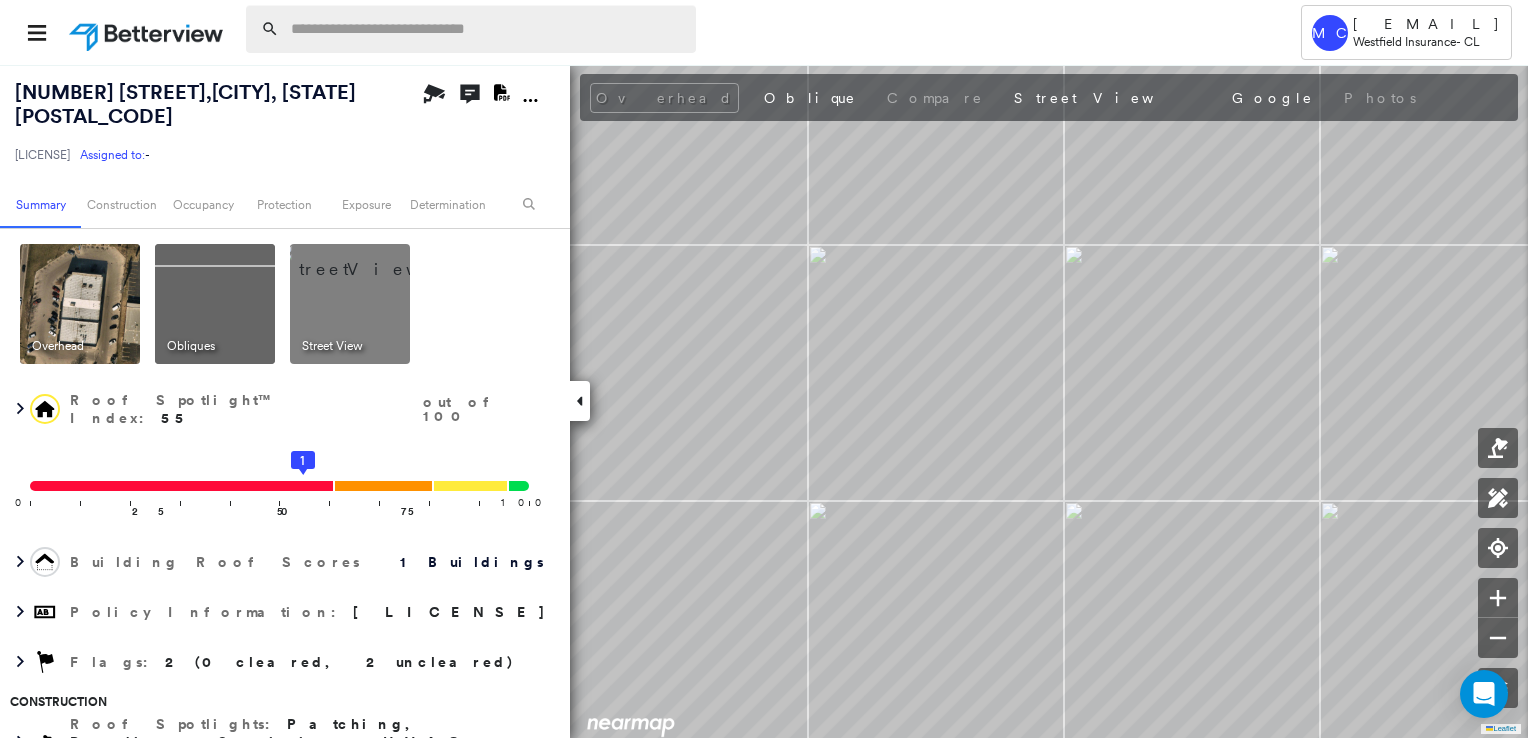 click at bounding box center (487, 29) 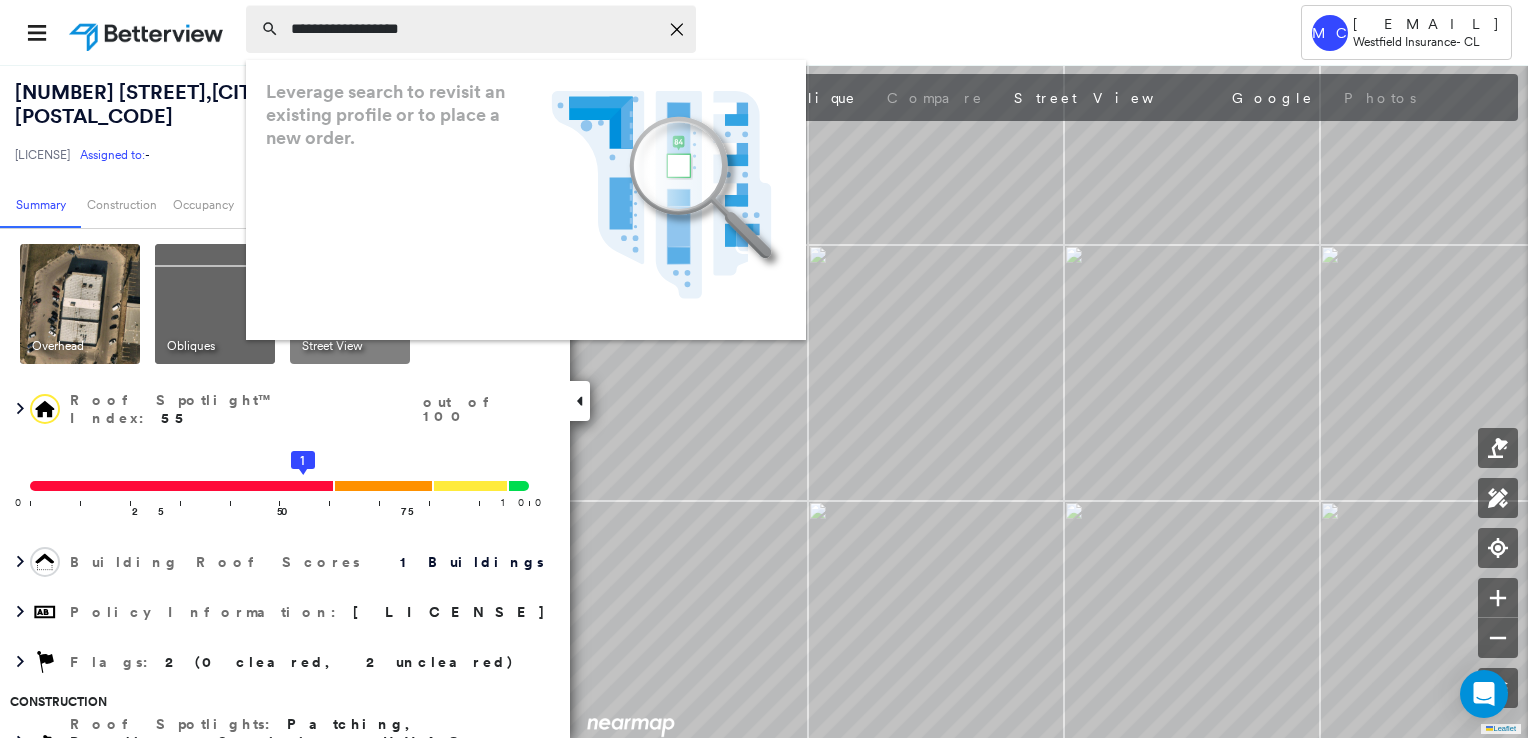 type on "**********" 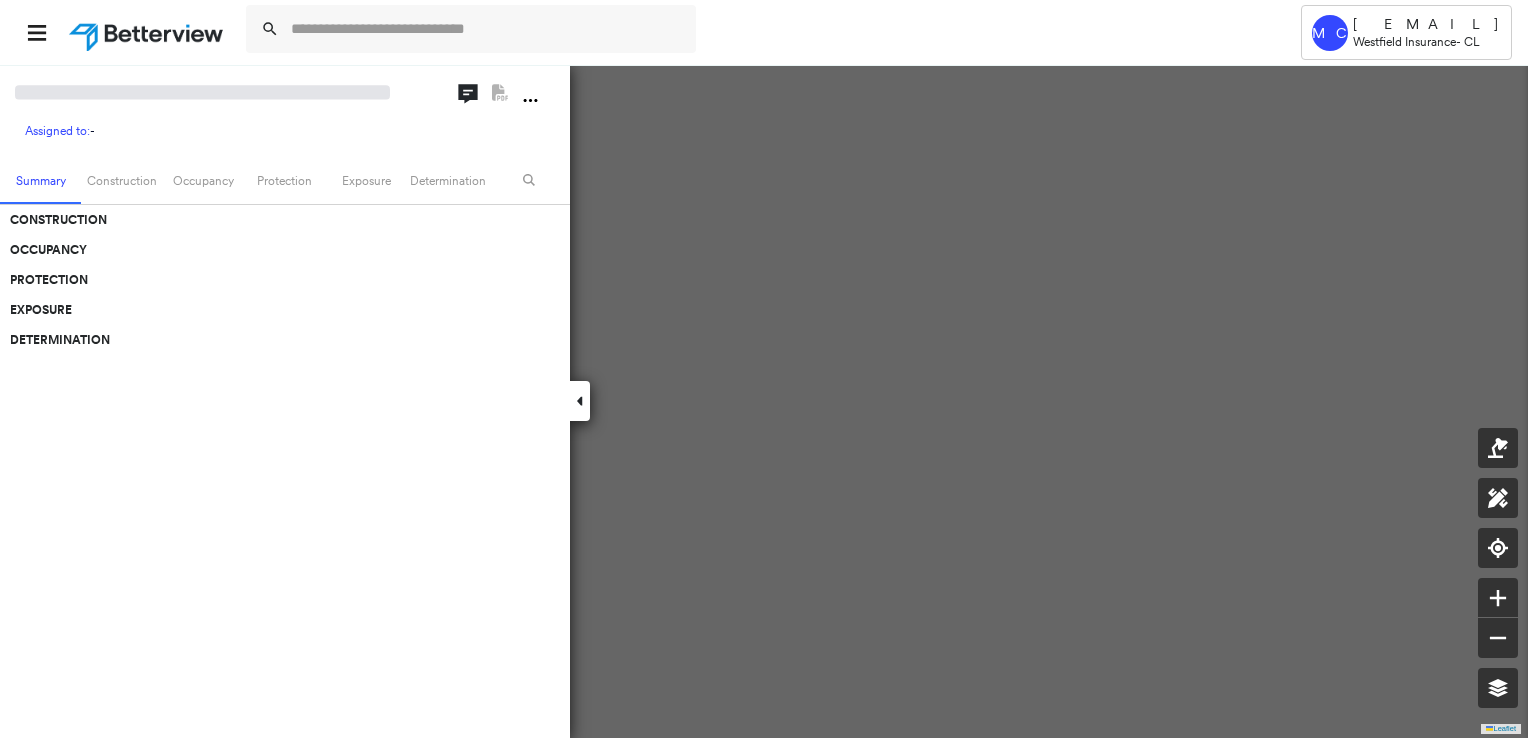 scroll, scrollTop: 0, scrollLeft: 0, axis: both 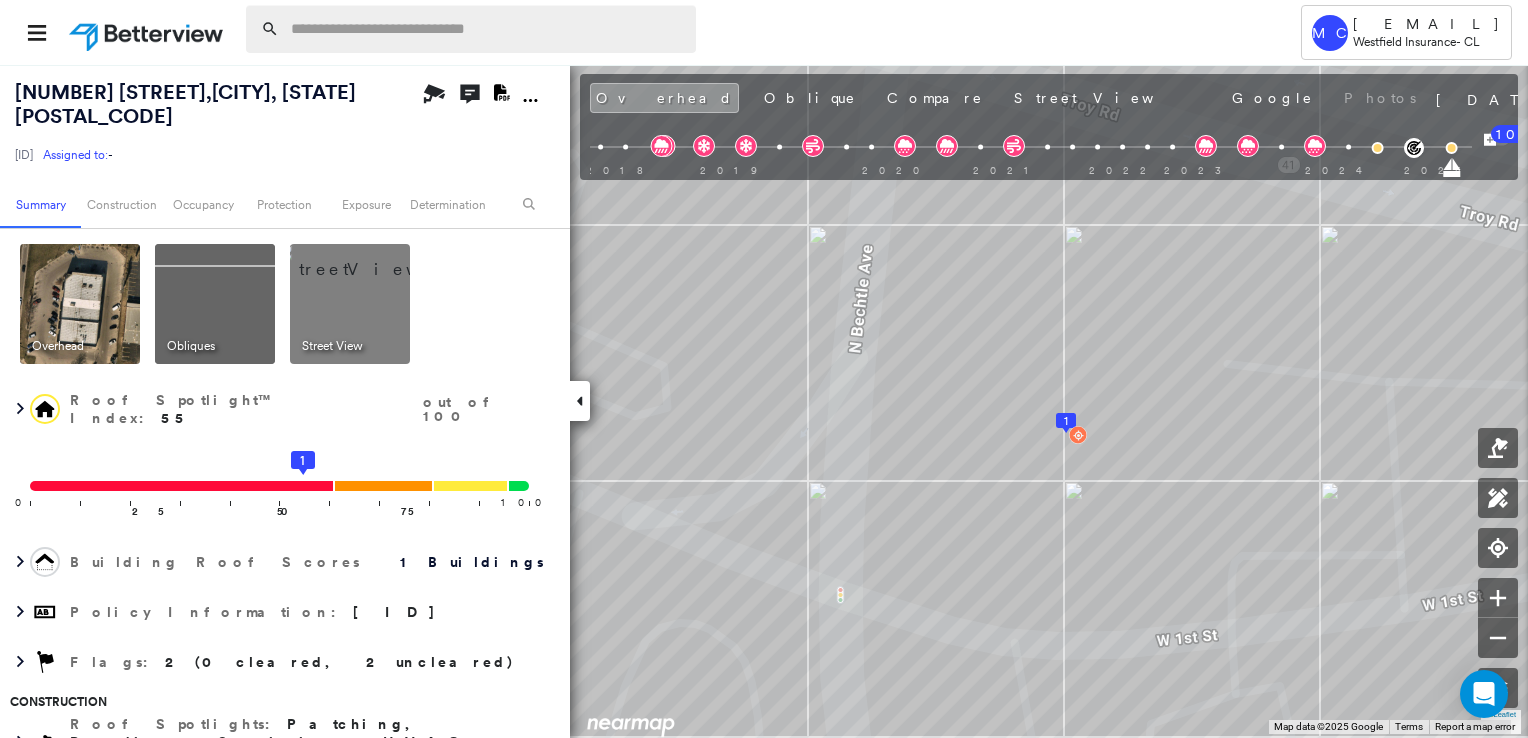 click at bounding box center [487, 29] 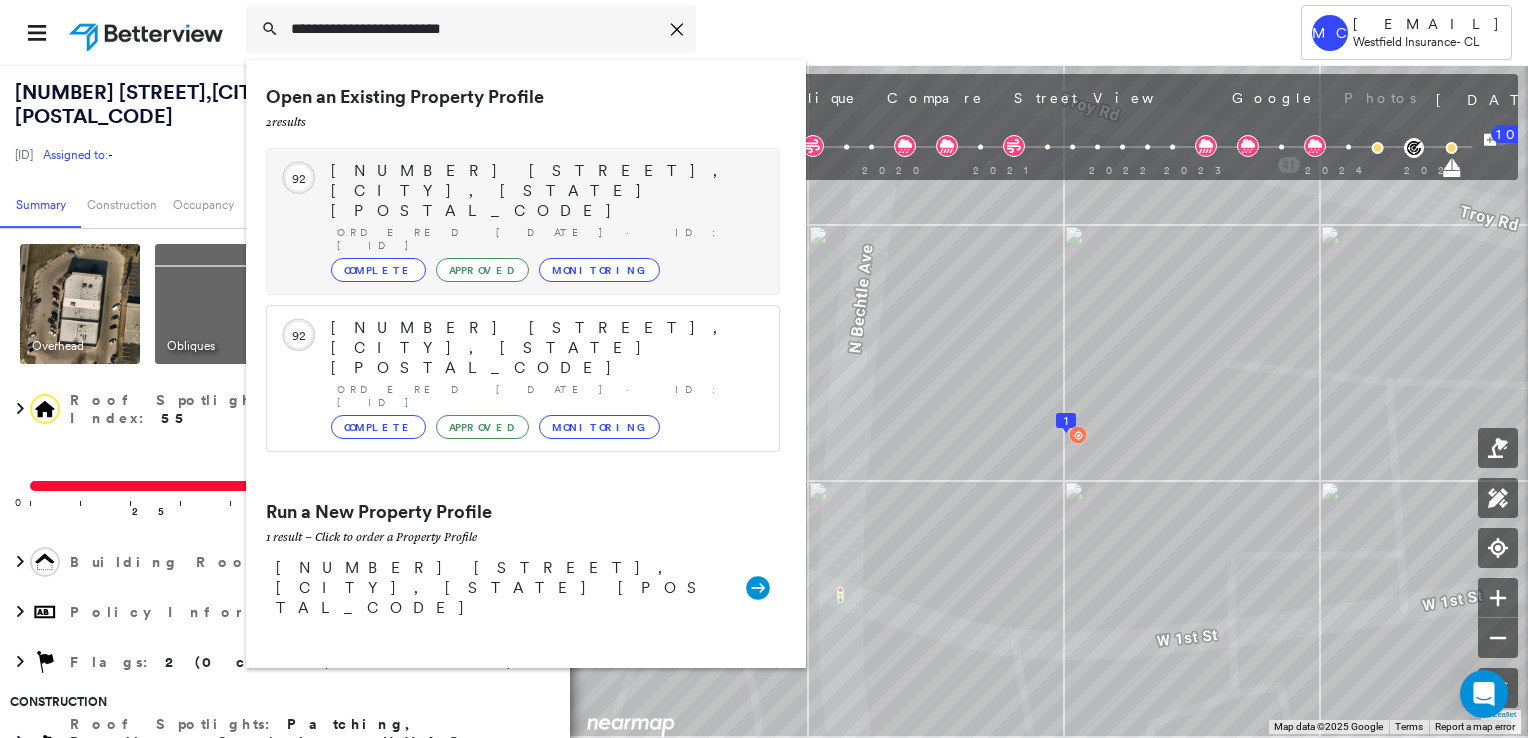 type on "**********" 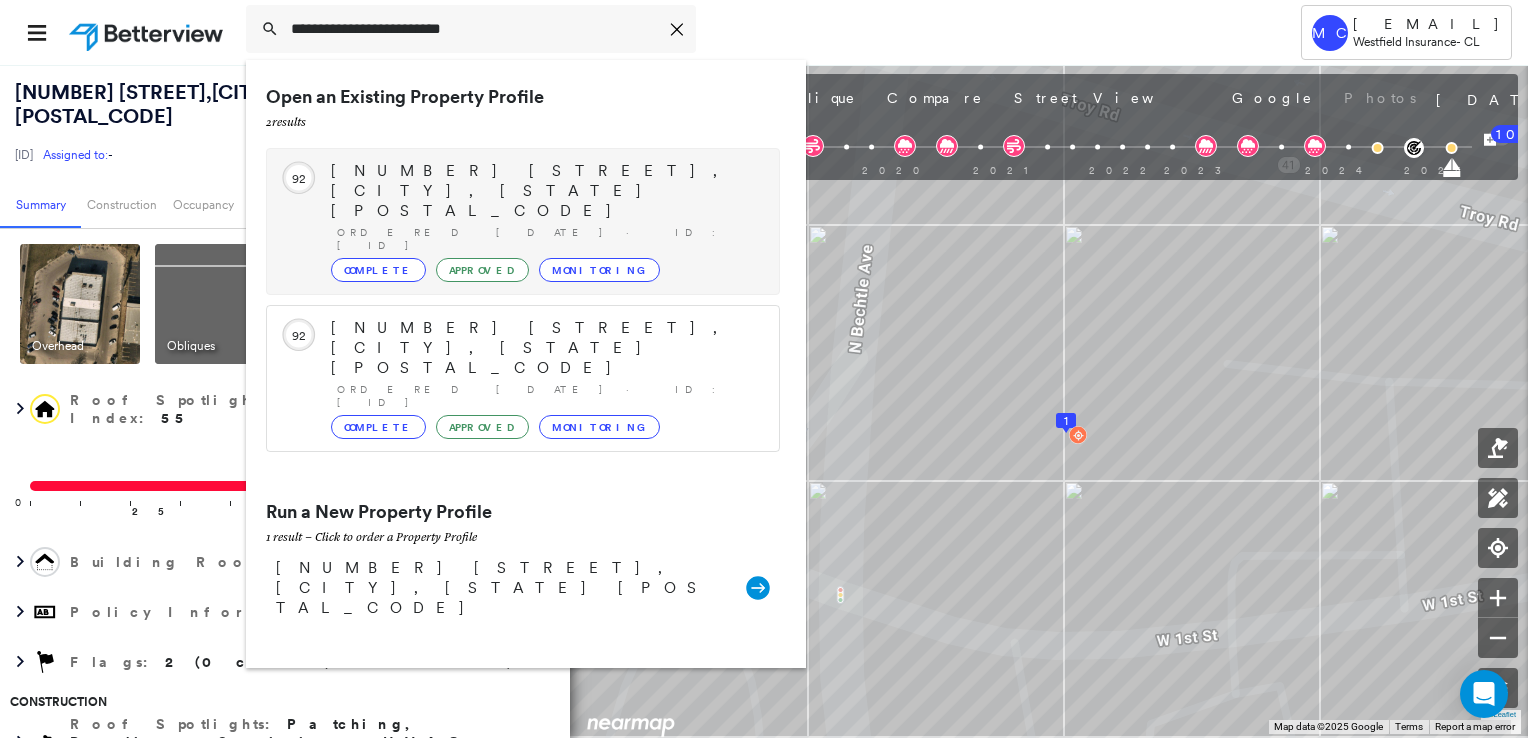 click on "Circled Text Icon 92 [NUMBER] [STREET], [CITY], [STATE] [POSTAL_CODE] Ordered [DATE] · ID: [ID] Complete Approved Monitoring" at bounding box center [523, 221] 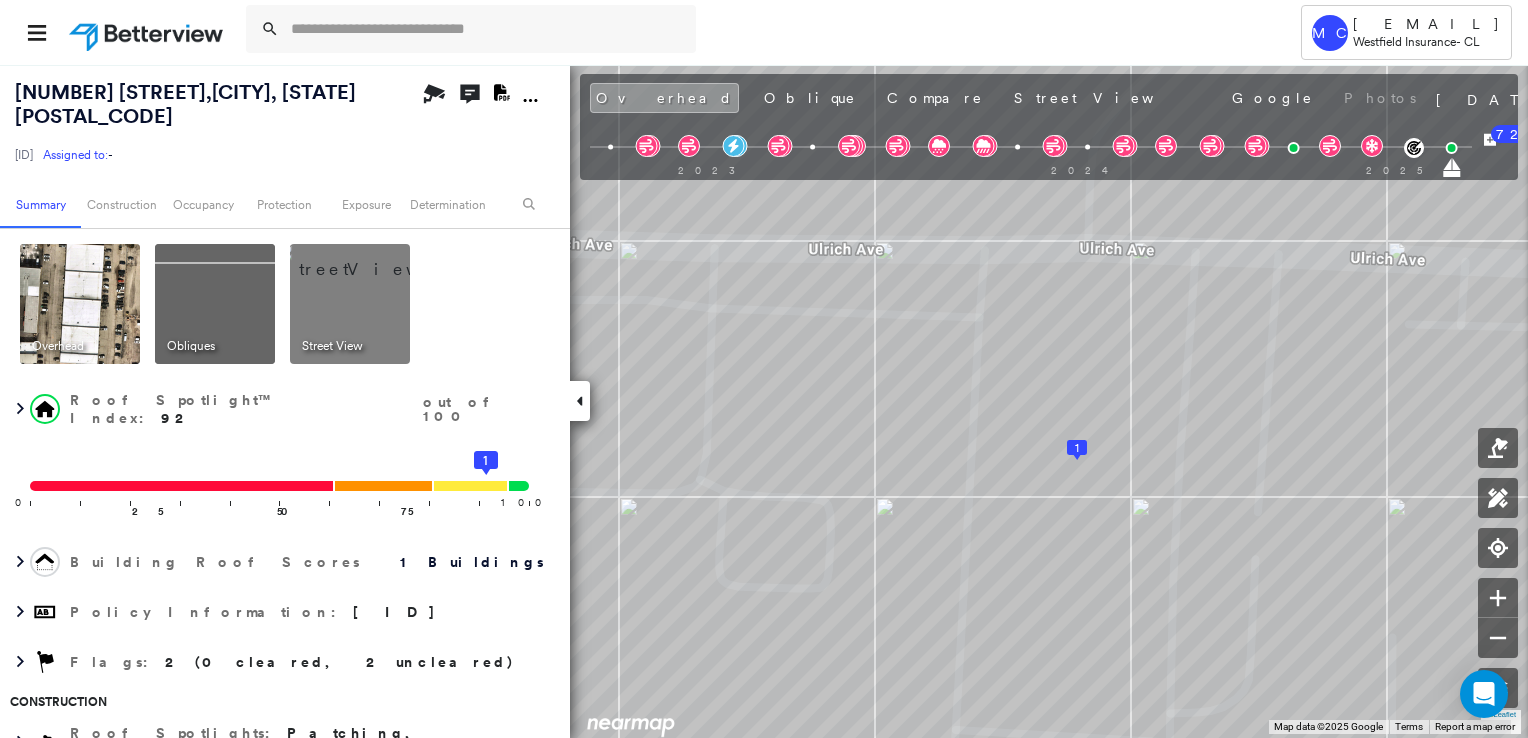 click at bounding box center (374, 259) 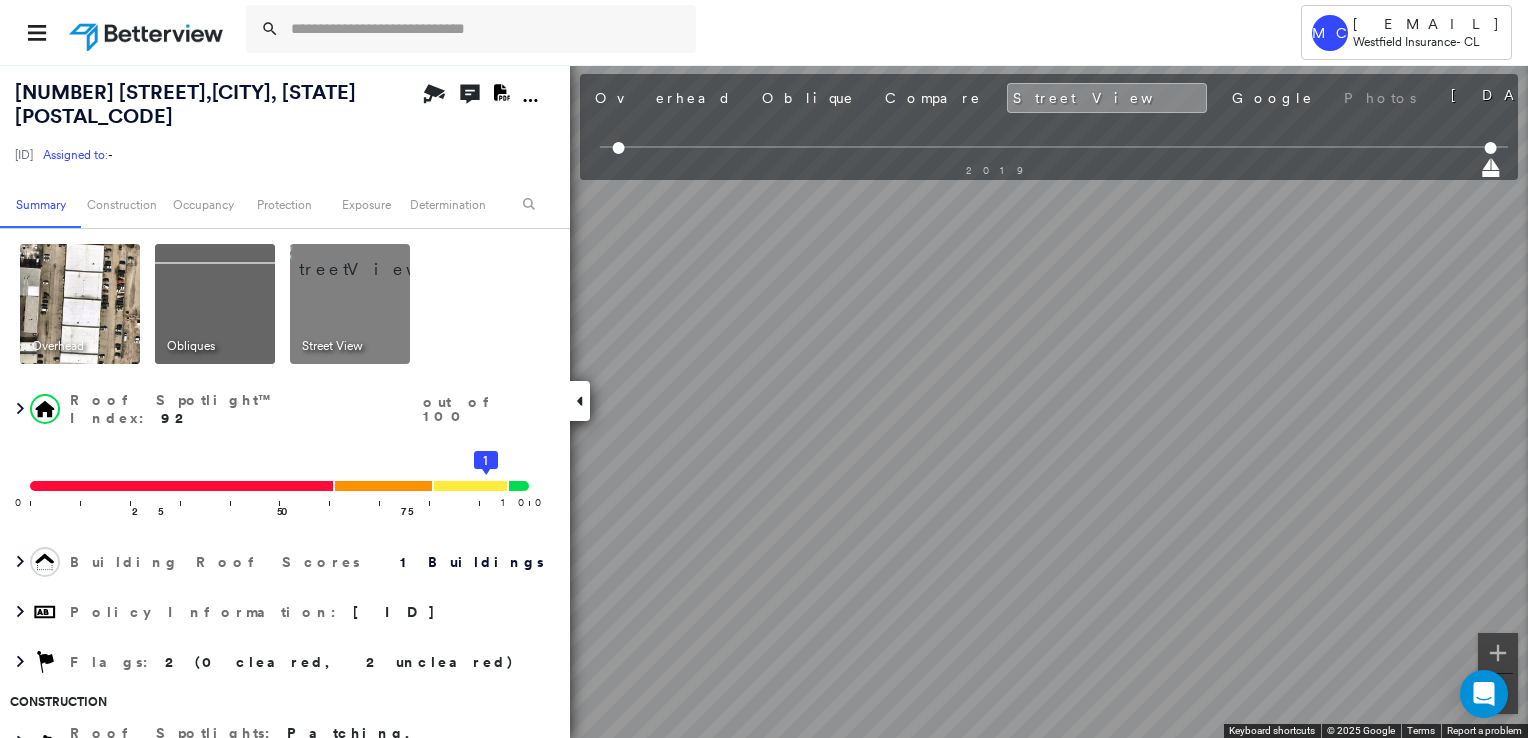click 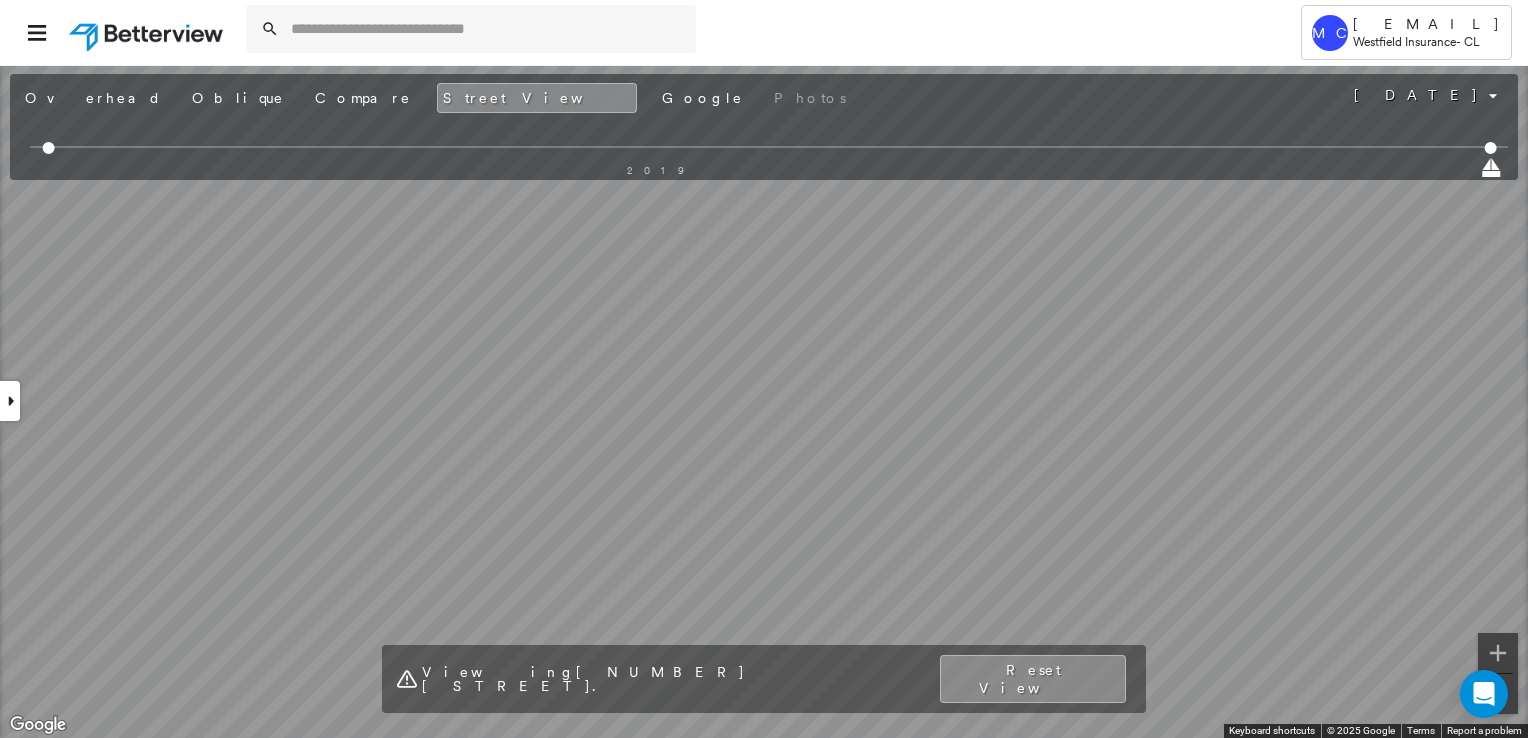 click at bounding box center (10, 401) 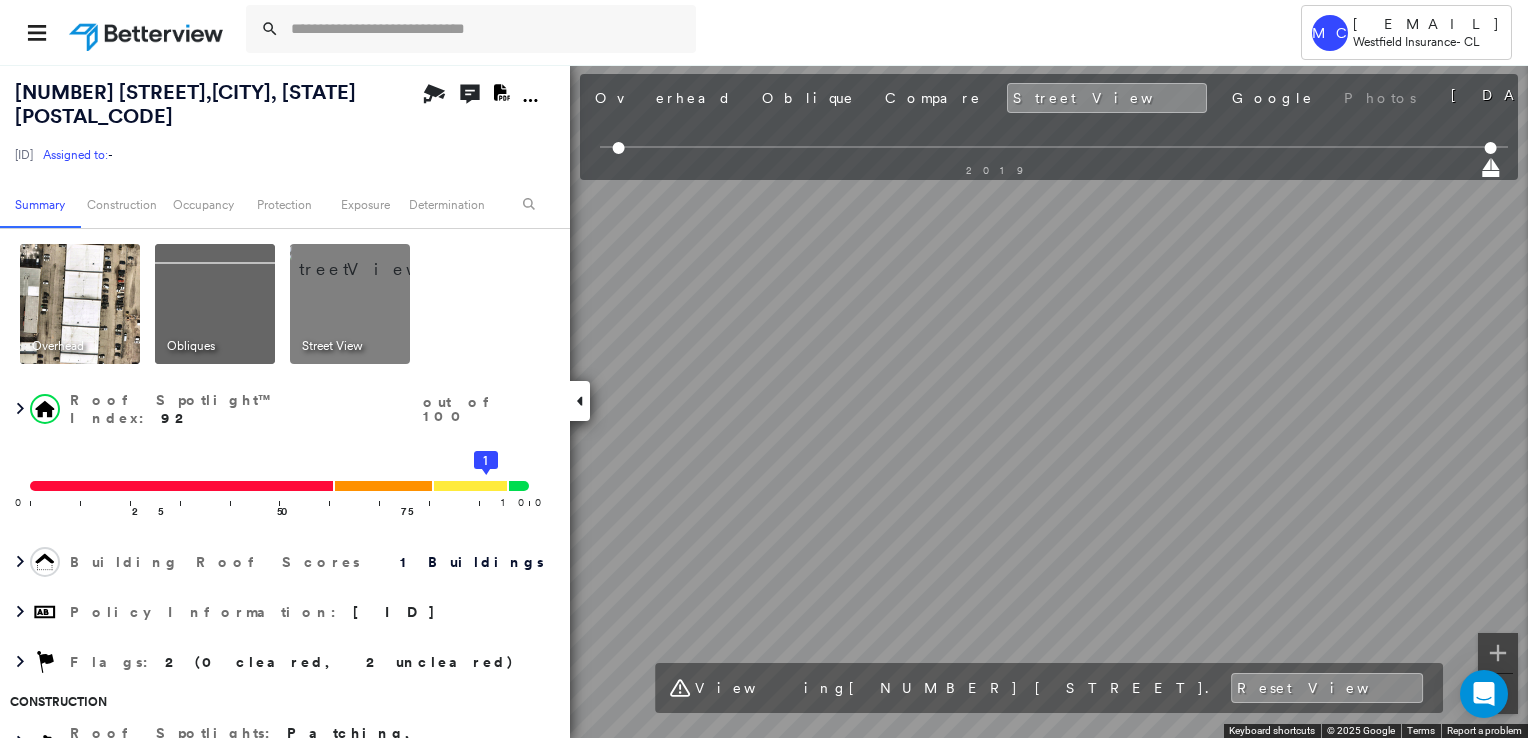 click at bounding box center (711, 32) 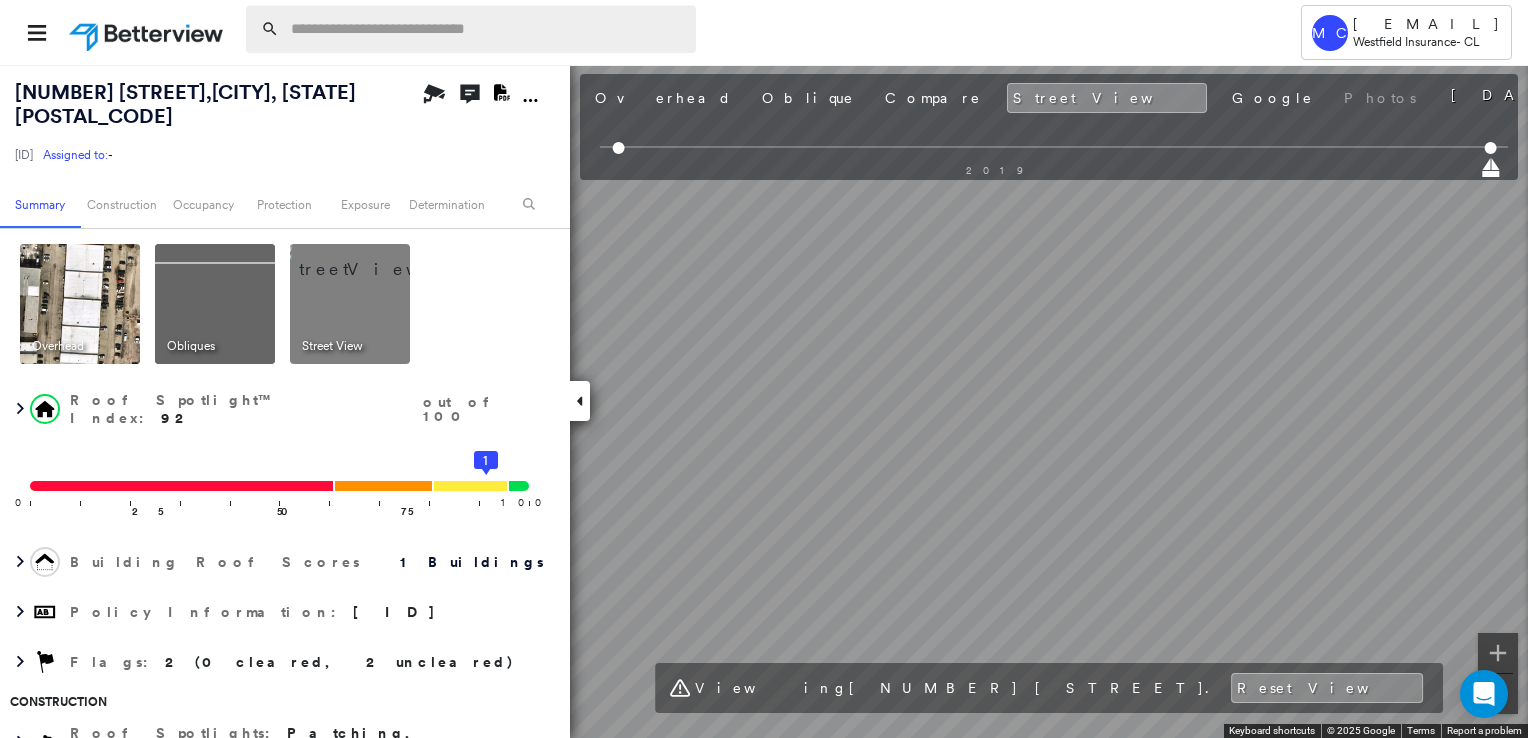 click at bounding box center (487, 29) 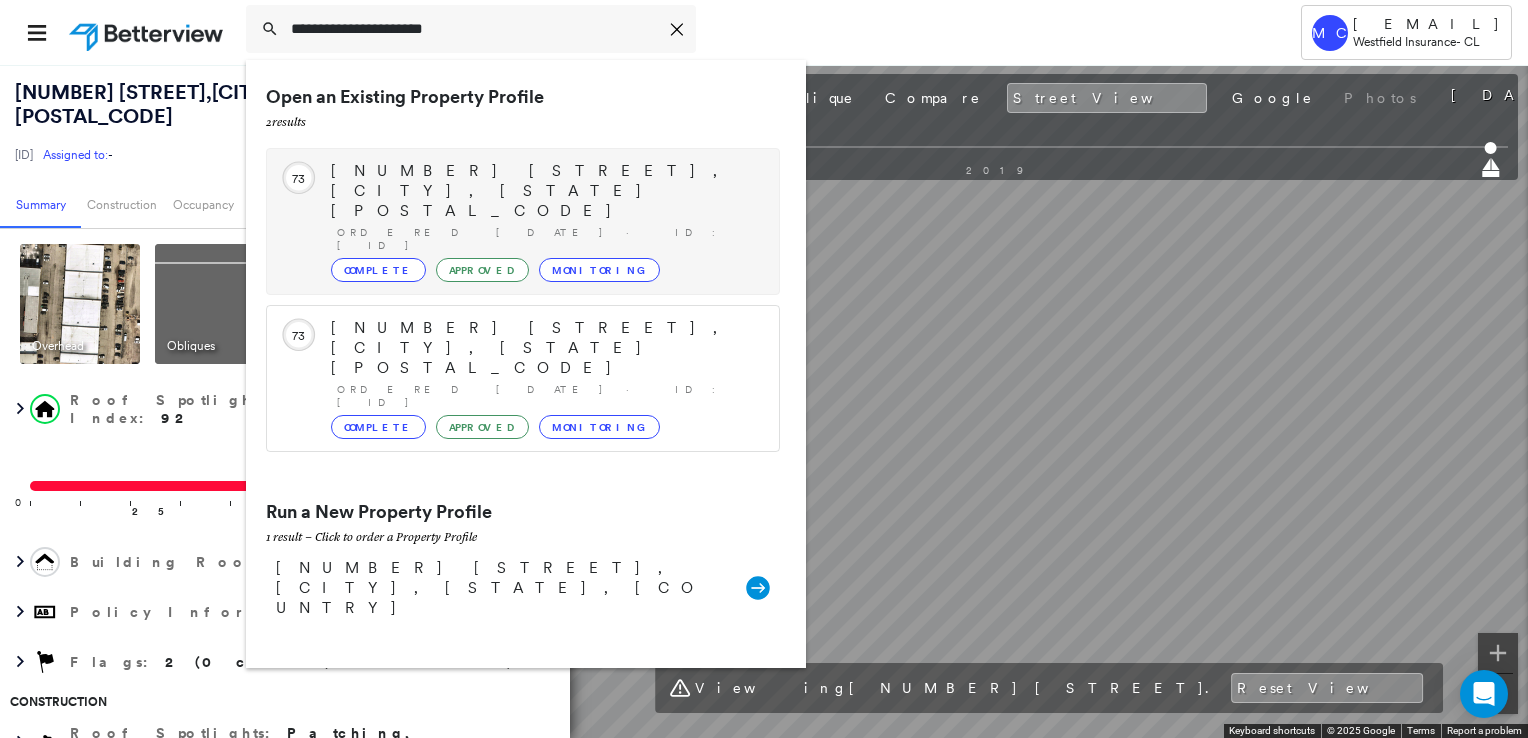 type on "**********" 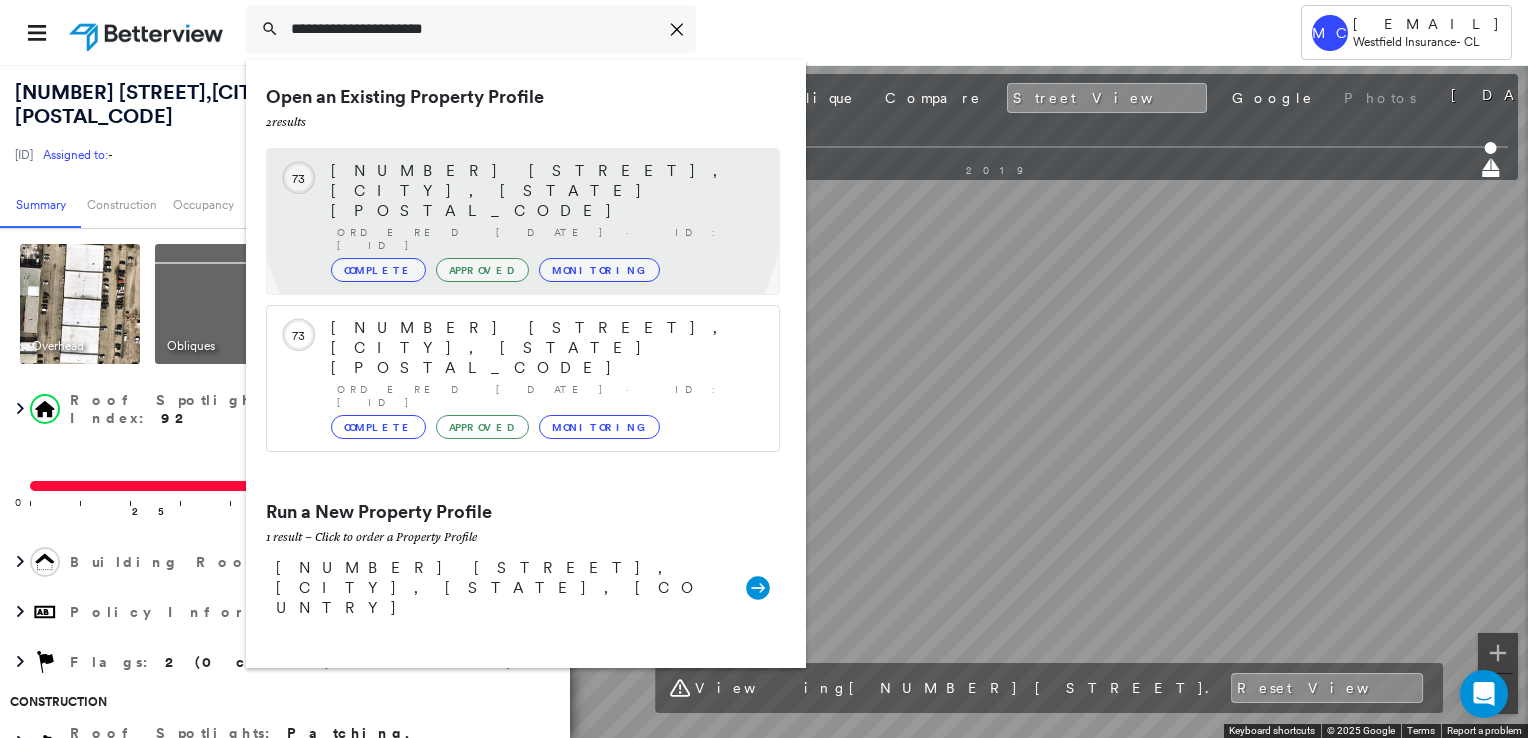 click on "Ordered [DATE] · ID: [ID]" at bounding box center [548, 239] 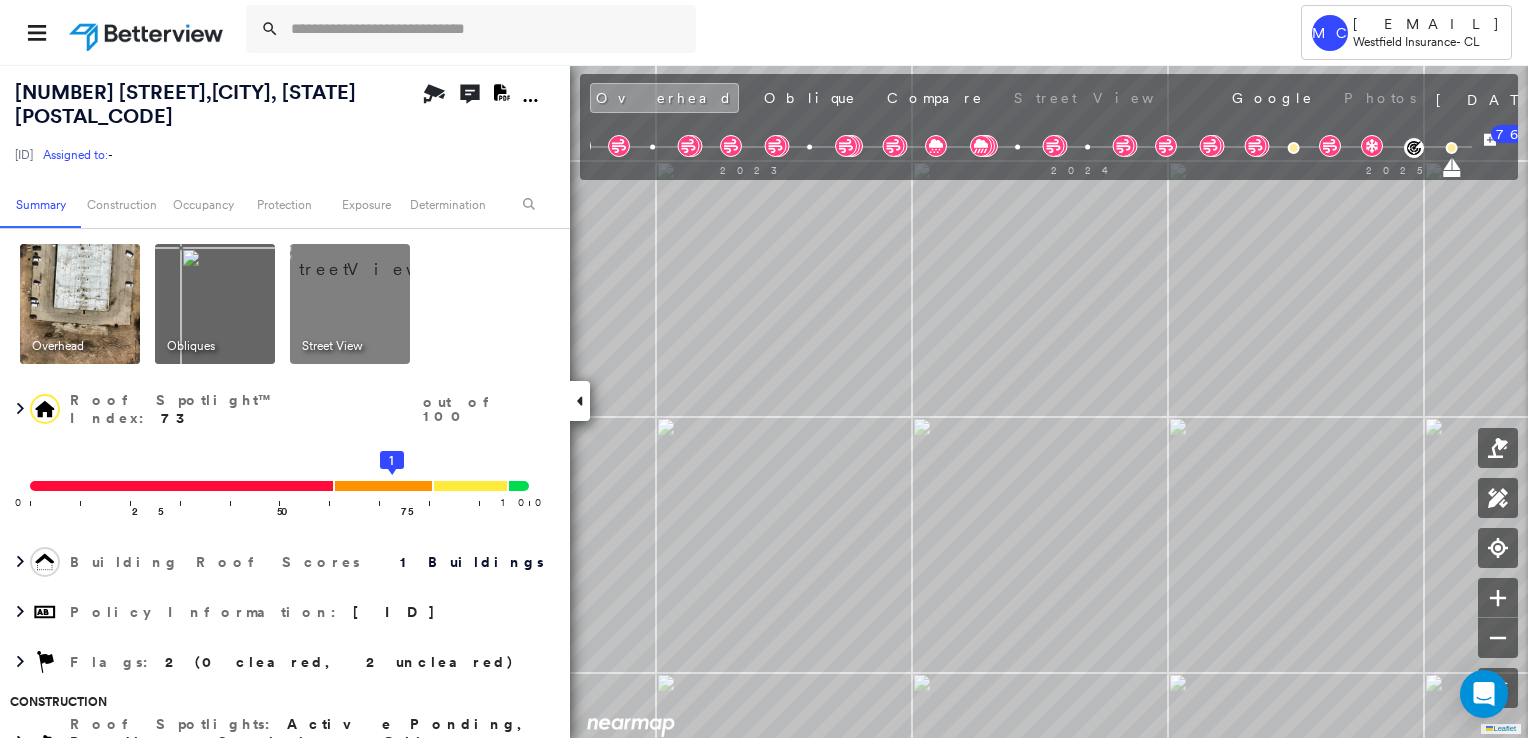 click at bounding box center (80, 304) 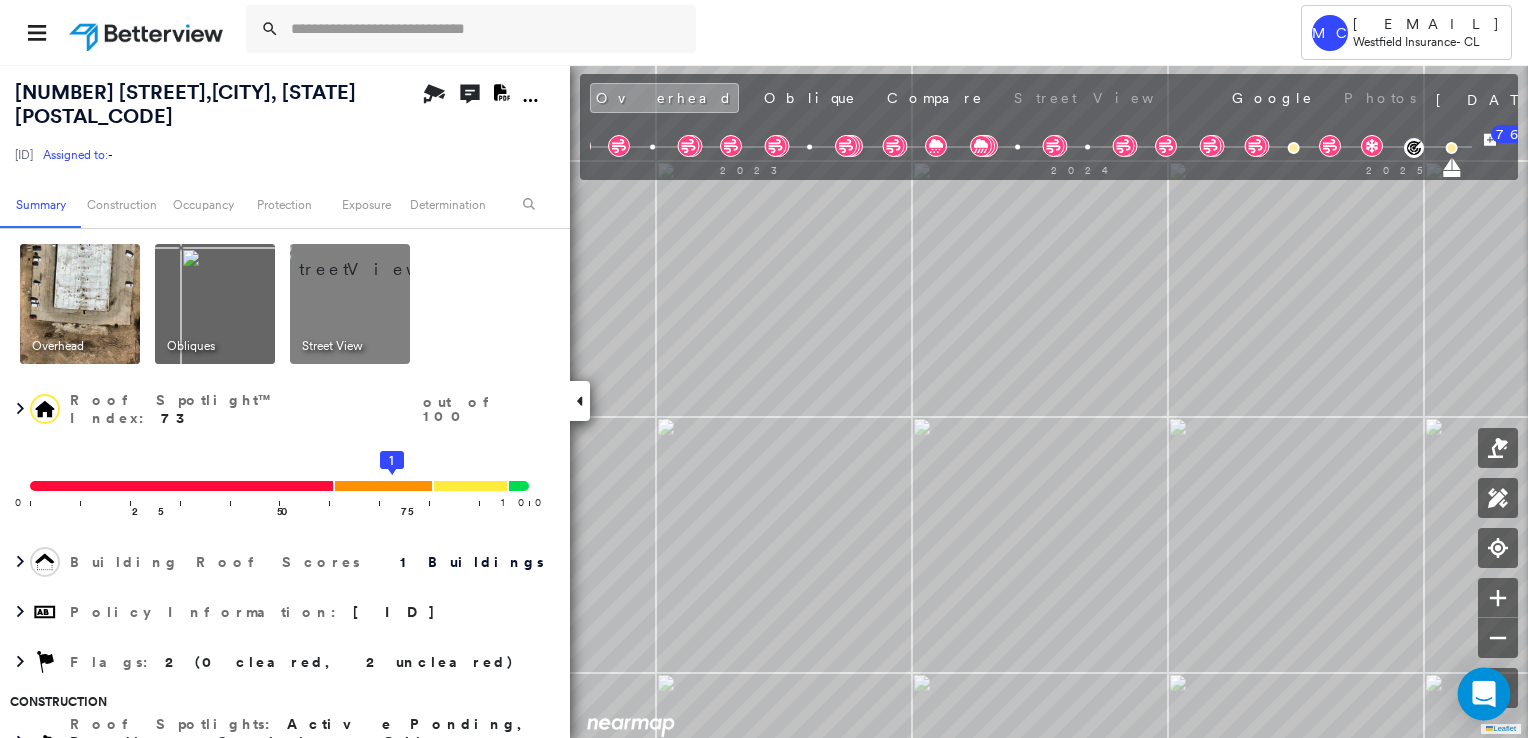 click on "Tower MC [EMAIL] [COMPANY] - CL [NUMBER] [STREET], [CITY], [STATE] [POSTAL_CODE] [ID] Assigned to: - Assigned to: - [ID] Assigned to: - Open Comments Download PDF Report Summary Construction Occupancy Protection Exposure Determination Overhead Obliques Street View Roof Spotlight™ Index : 73 out of 100 0 100 25 50 75 1 Building Roof Scores 1 Buildings Policy Information : [ID] Flags : 2 (0 cleared, 2 uncleared) Construction Roof Spotlights : Active Ponding, Ponding, Staining, Chimney, Vent and 1 more Property Features : Car, Construction Site, Junk and Wreckage, Patio Furniture, Road (Drivable Surface) and 12 more Roof Size & Shape : 1 building - Flat | Roof Coating BuildZoom - Building Permit Data and Analysis Occupancy Place Detail Protection Exposure Fire Path FEMA Risk Index Wind Claim Predictor: Most Risky 1 out of 5 Wildfire Additional Perils Determination Flags : 2 (0 cleared, 2 uncleared) Uncleared Flags (2) Cleared Flags (0) POND Ponding Clear" at bounding box center [764, 369] 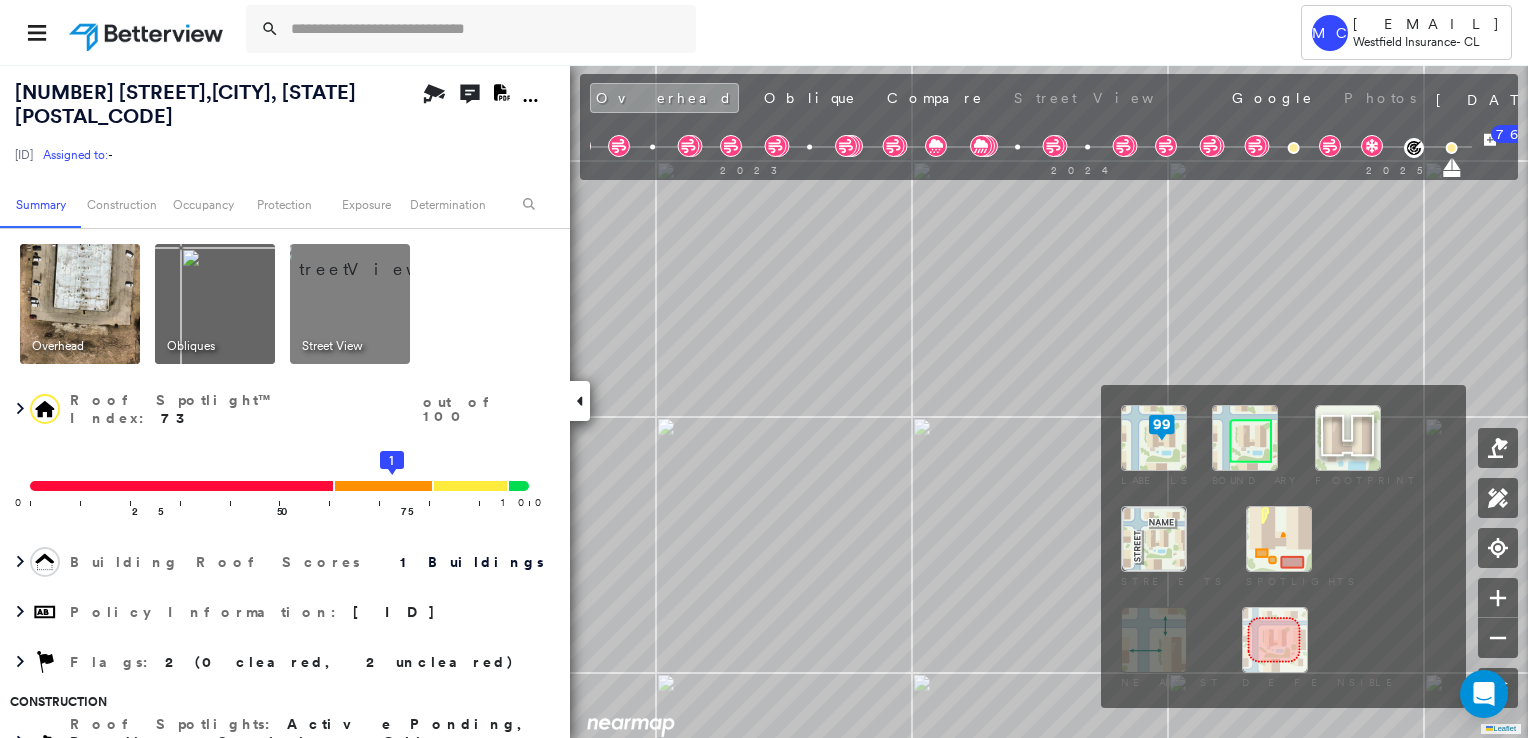 click at bounding box center (1245, 438) 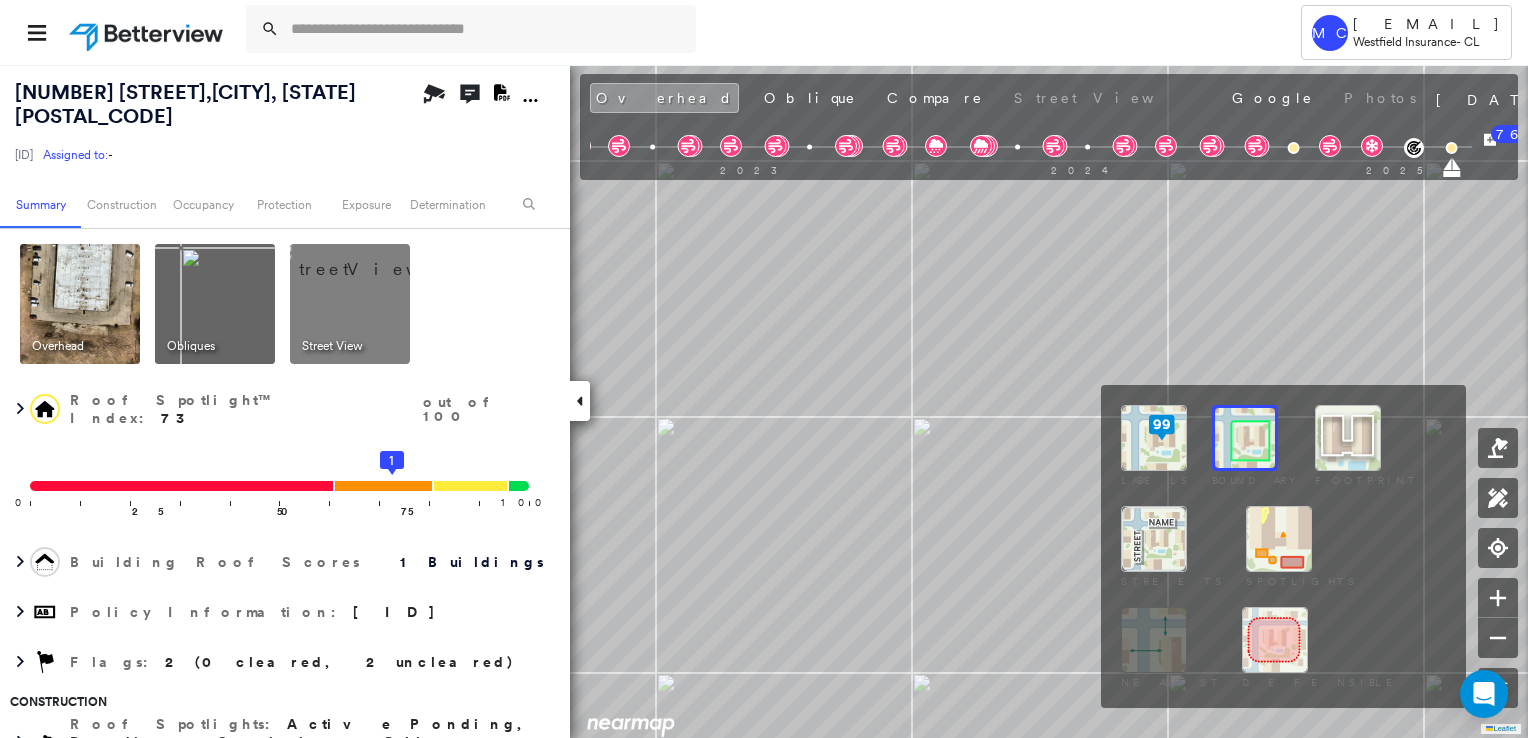 click at bounding box center [1154, 438] 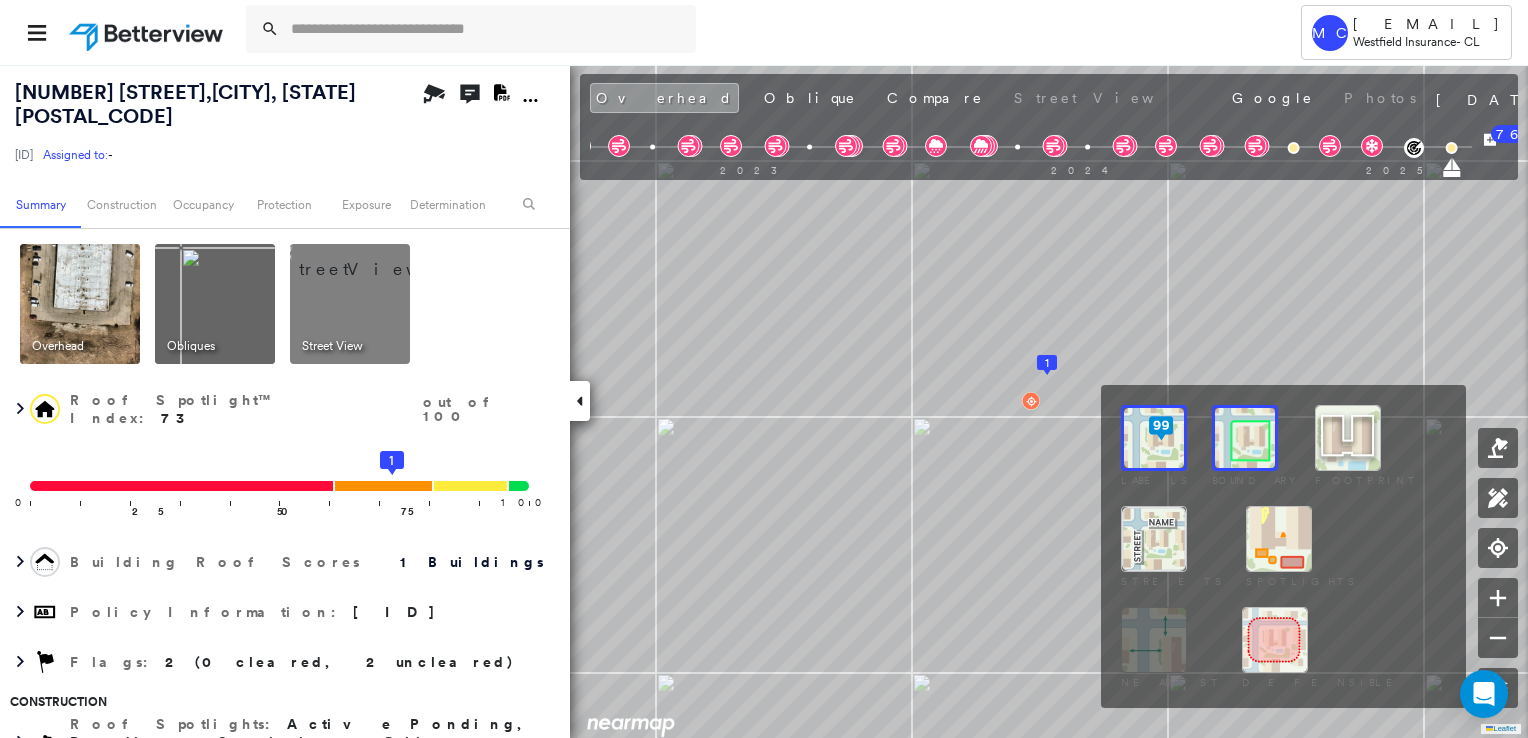 click at bounding box center (1279, 539) 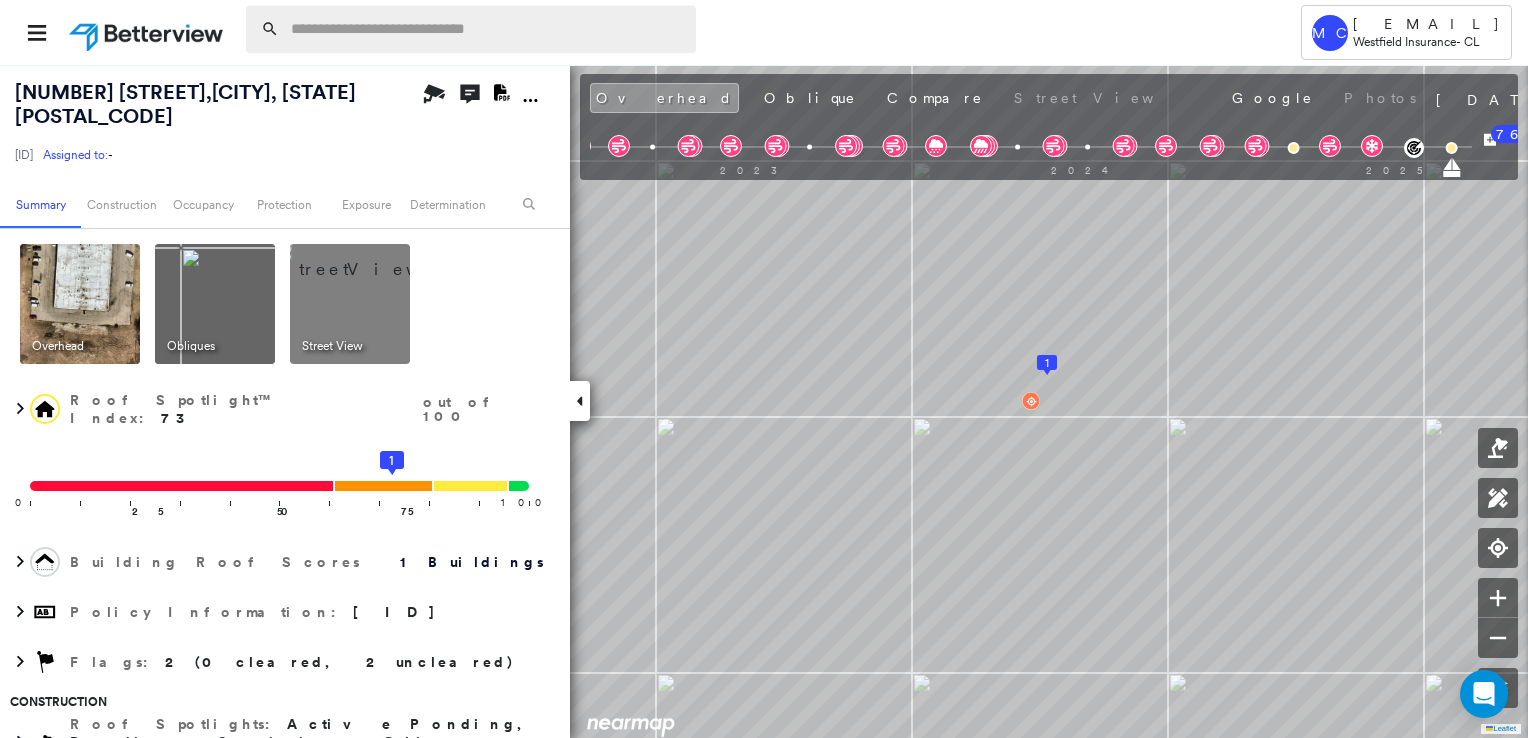 click at bounding box center (487, 29) 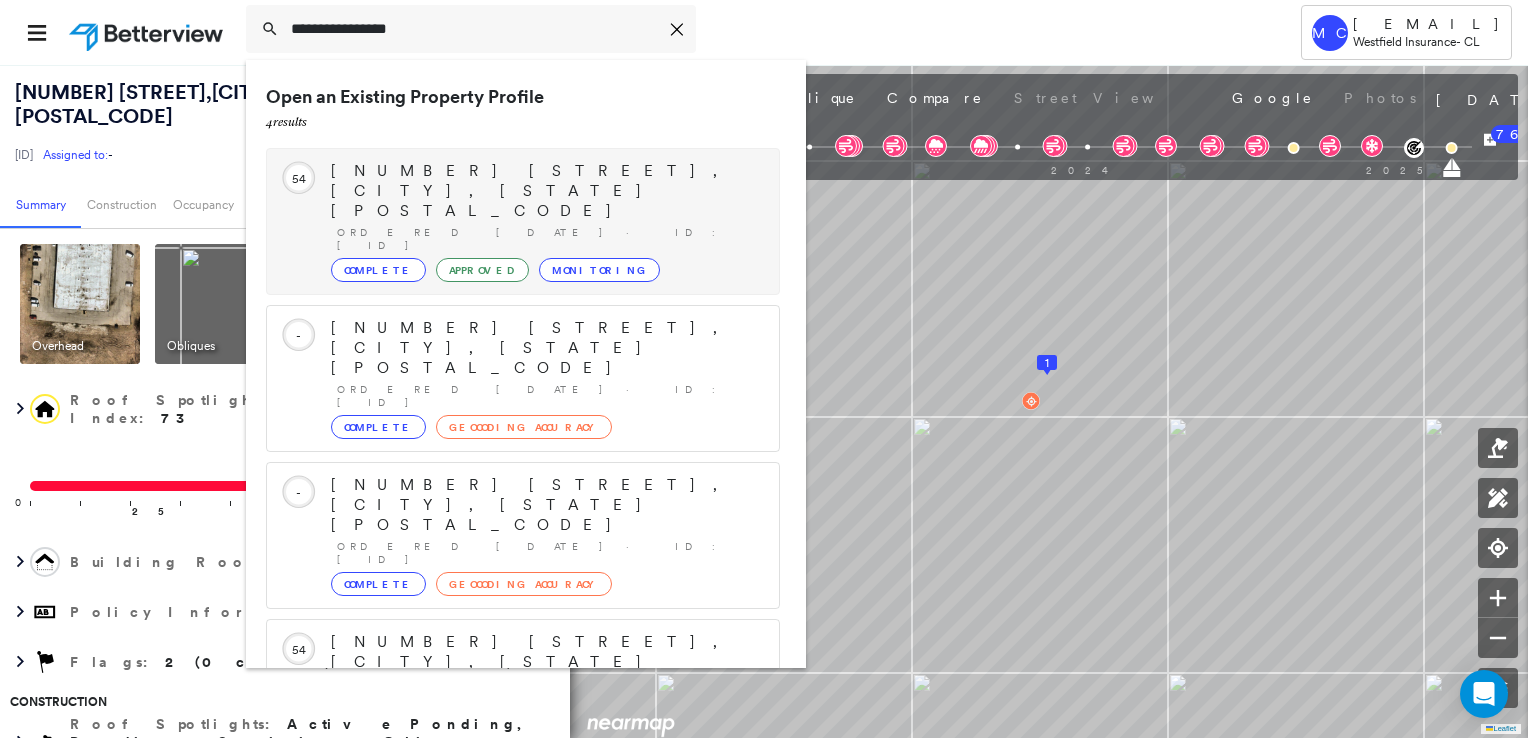 type on "**********" 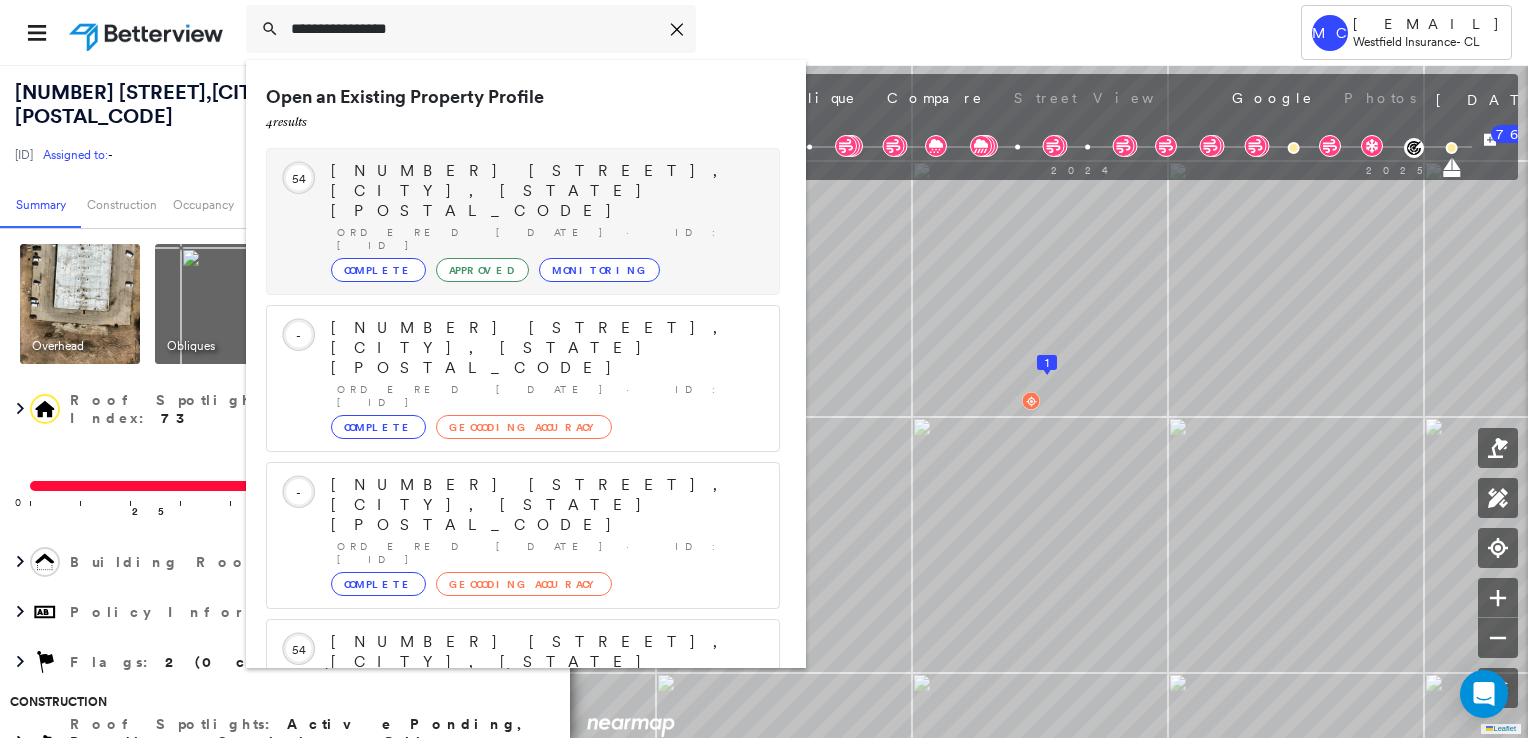 click on "Complete" at bounding box center (378, 270) 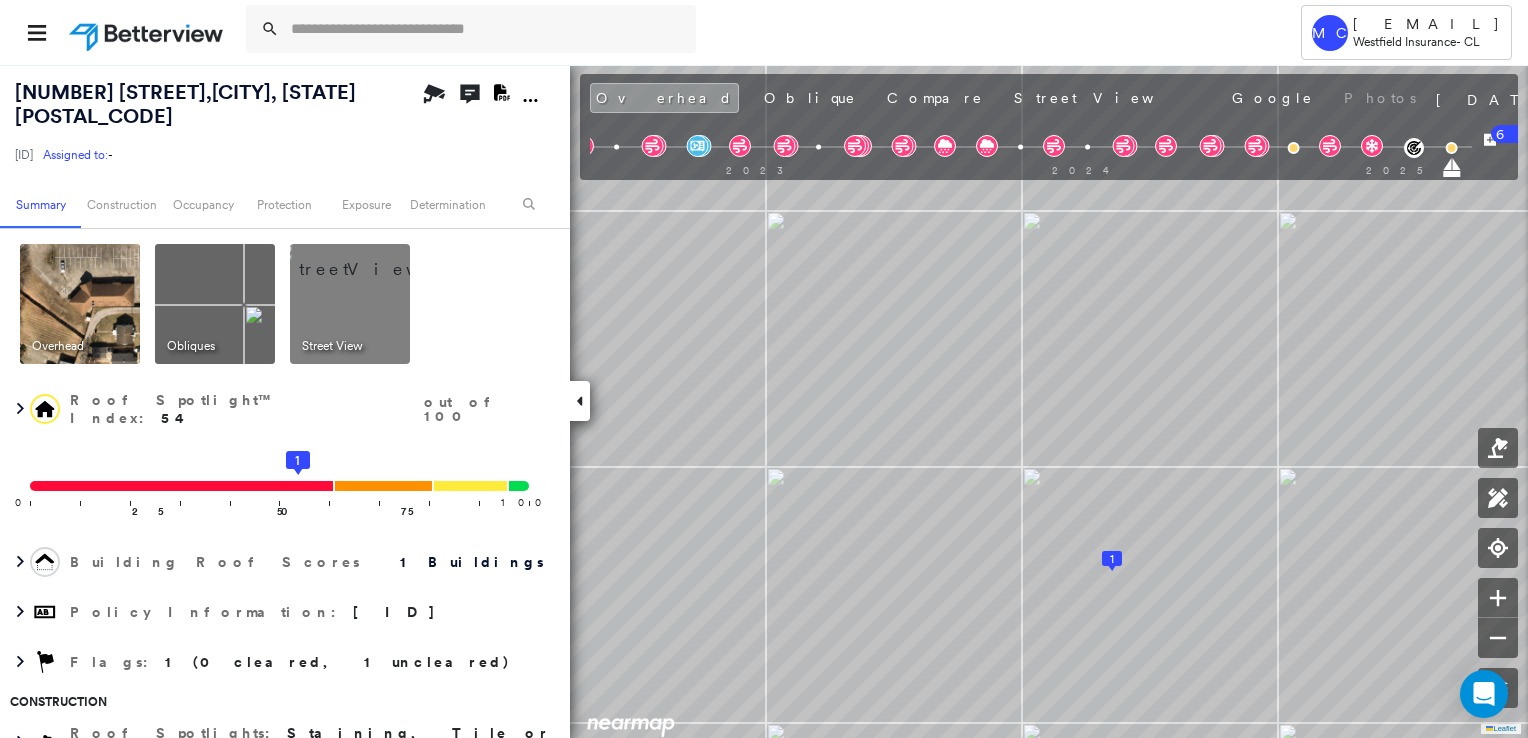 click at bounding box center (374, 259) 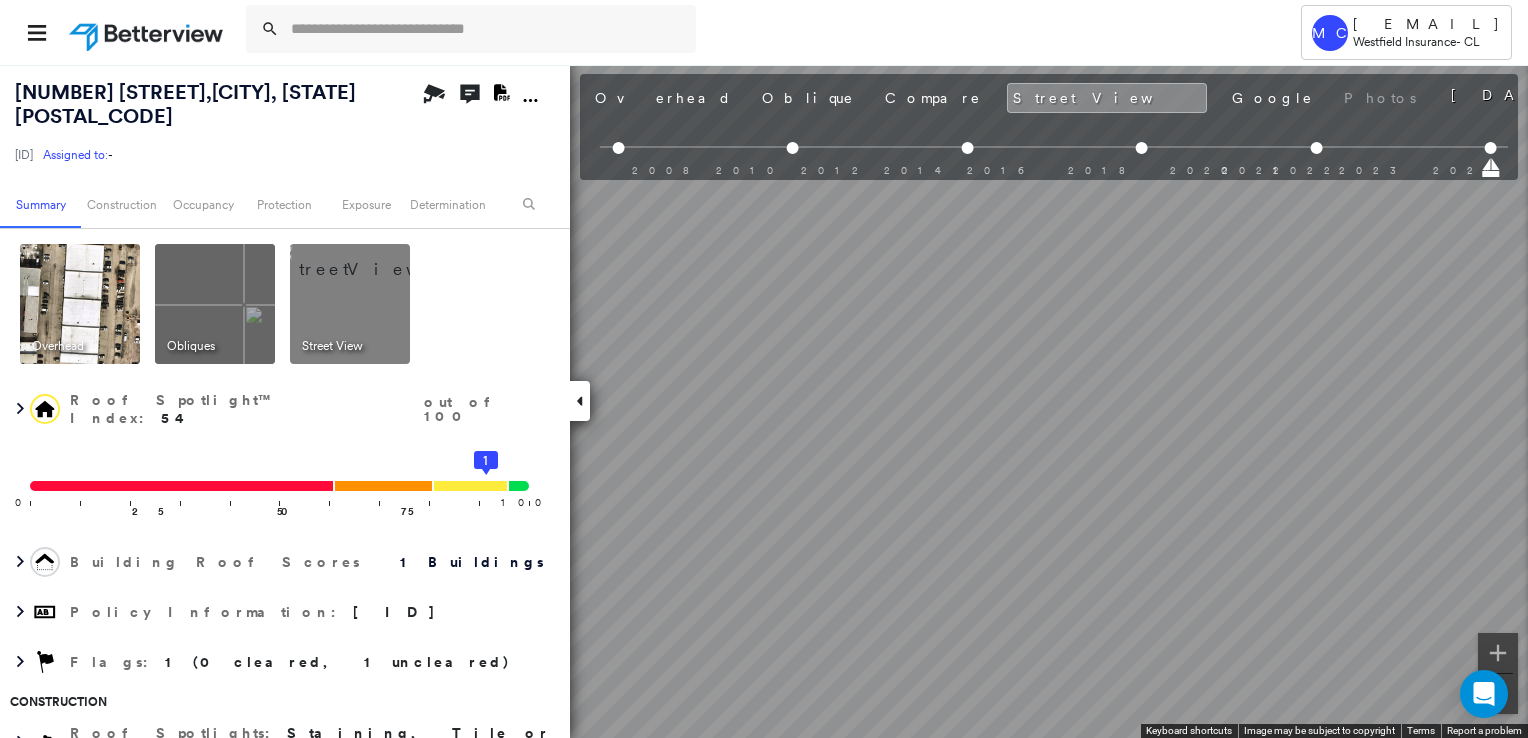 scroll, scrollTop: 0, scrollLeft: 69, axis: horizontal 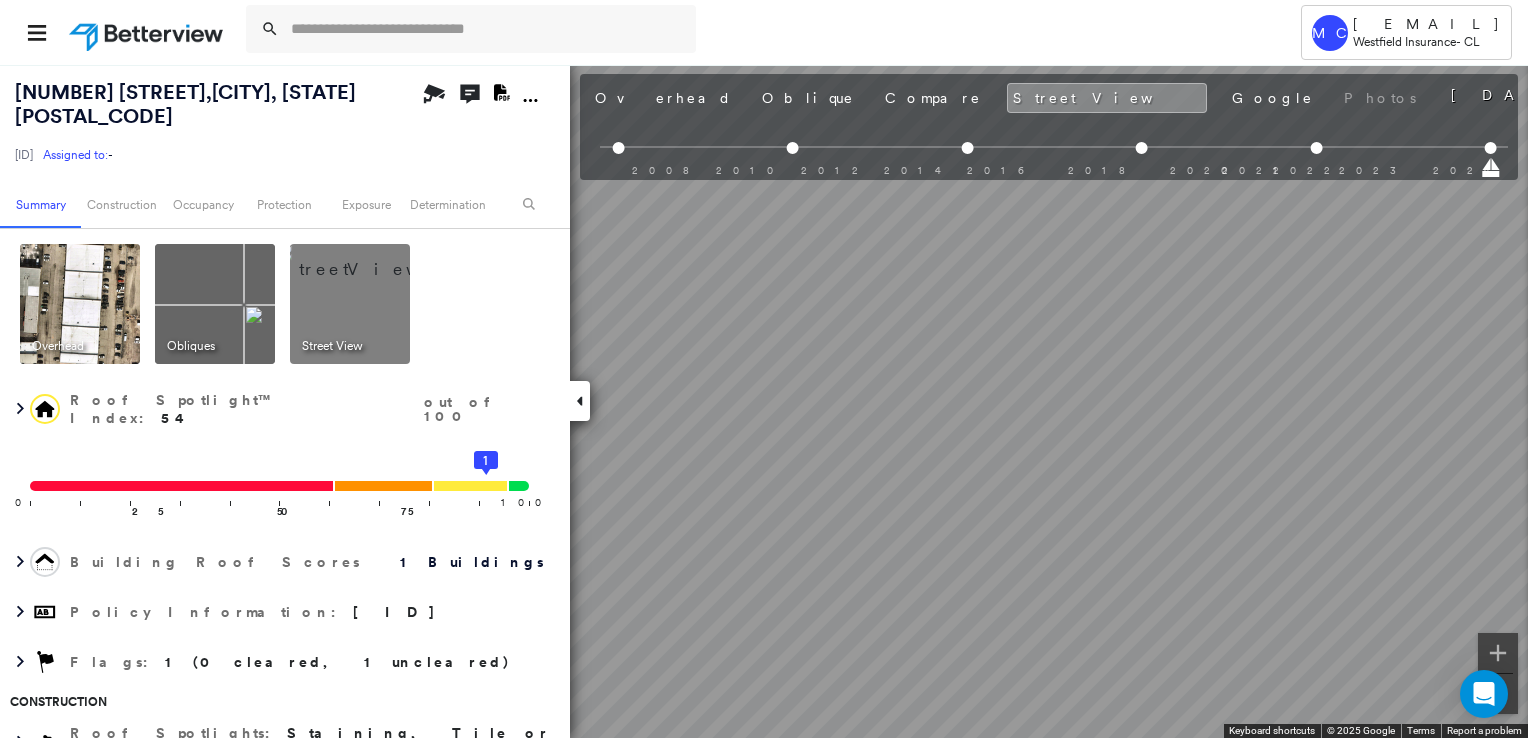 click on "Tower MC [EMAIL] [COMPANY] - CL [NUMBER] [STREET], [CITY], [STATE] [POSTAL_CODE] [ID] Assigned to: - Assigned to: - [ID] Assigned to: - Open Comments Download PDF Report Summary Construction Occupancy Protection Exposure Determination Overhead Obliques Street View Roof Spotlight™ Index : 54 out of 100 0 100 25 50 75 1 Building Roof Scores 1 Buildings Policy Information : [ID] Flags : 1 (0 cleared, 1 uncleared) Construction Roof Spotlights : Staining, Tile or Shingle Staining, HVAC, Vent Property Features : Car, Road (Drivable Surface), Disintegrated Pavement, Asphalt, Significantly Stained Pavement and 6 more Roof Size & Shape : 1 building - Hip | Asphalt Shingle BuildZoom - Building Permit Data and Analysis Occupancy Place Detail Protection Exposure Fire Path FEMA Risk Index Wind Claim Predictor: Most Risky 1 out of 5 Wildfire Additional Perils Determination Flags : 1 (0 cleared, 1 uncleared) Uncleared Flags (1) Cleared Flags (0) Med Medium Priority 65" at bounding box center [764, 369] 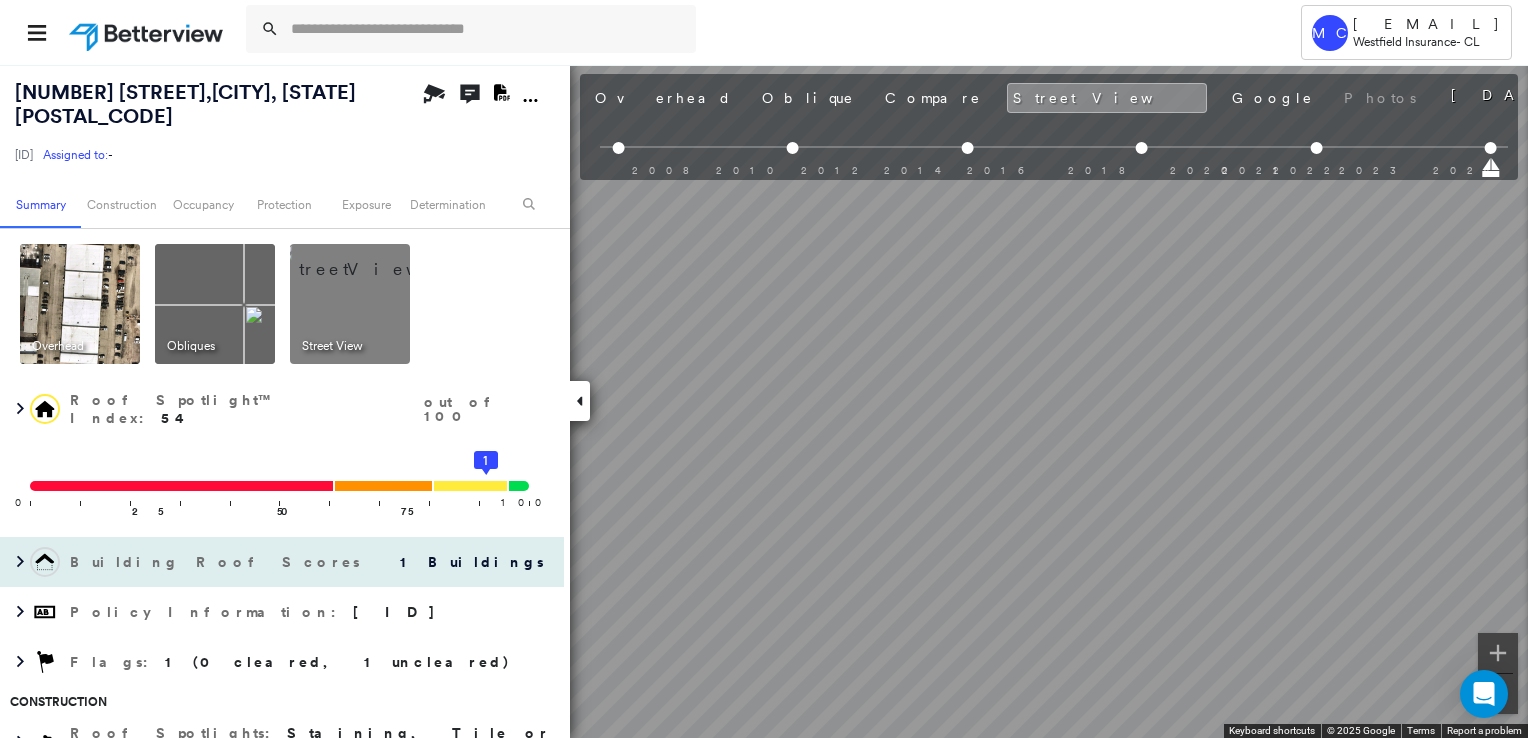 click on "[NUMBER] [STREET], [CITY], [STATE] [POSTAL_CODE] [ID] Assigned to: - Assigned to: - [ID] Assigned to: - Open Comments Download PDF Report Summary Construction Occupancy Protection Exposure Determination Overhead Obliques Street View Roof Spotlight™ Index : 54 out of 100 0 100 25 50 75 1 Building Roof Scores 1 Buildings Policy Information : [ID] Flags : 1 (0 cleared, 1 uncleared) Construction Roof Spotlights : Staining, Tile or Shingle Staining, HVAC, Vent Property Features : Car, Road (Drivable Surface), Disintegrated Pavement, Asphalt, Significantly Stained Pavement and 6 more Roof Size & Shape : 1 building - Hip | Asphalt Shingle BuildZoom - Building Permit Data and Analysis Occupancy Place Detail Protection Exposure Fire Path FEMA Risk Index Wind Claim Predictor: Most Risky 1 out of 5 Wildfire Additional Perils Determination Flags : 1 (0 cleared, 1 uncleared) Uncleared Flags (1) Cleared Flags (0) Med Medium Priority Flagged [DATE] Clear Action Taken New Entry History General Save" at bounding box center [764, 401] 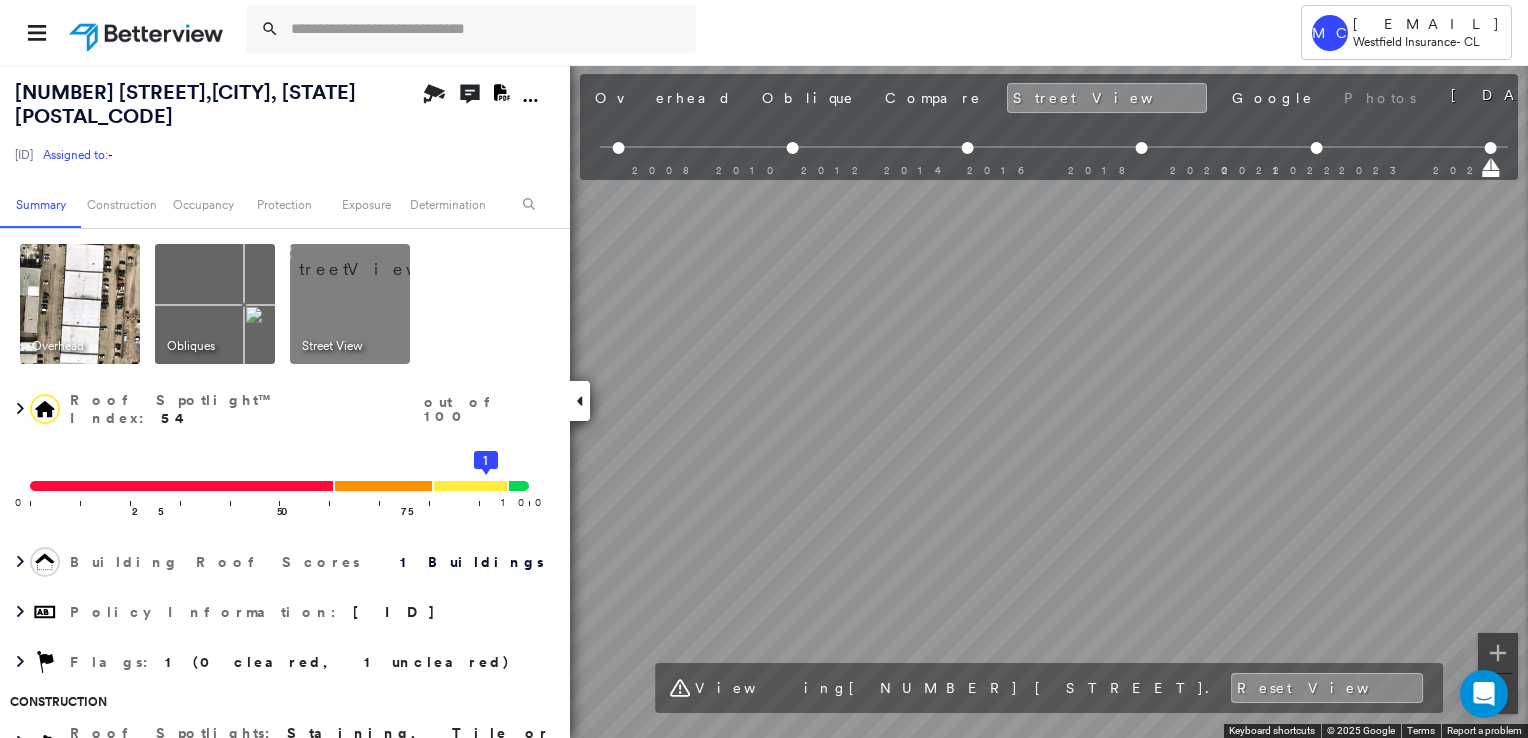 click at bounding box center [80, 304] 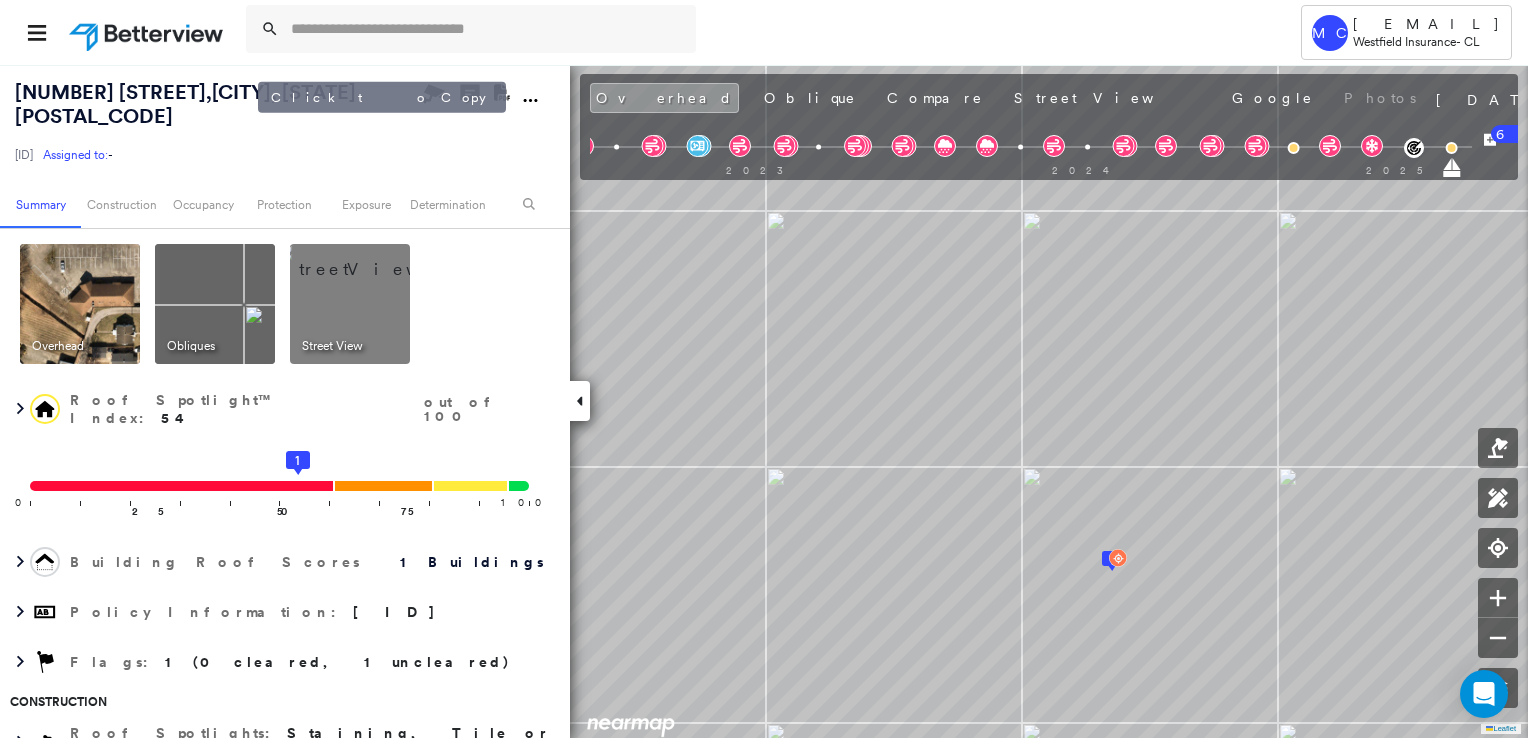 click on "[NUMBER] [STREET], [CITY], [STATE] [POSTAL_CODE]" at bounding box center [215, 104] 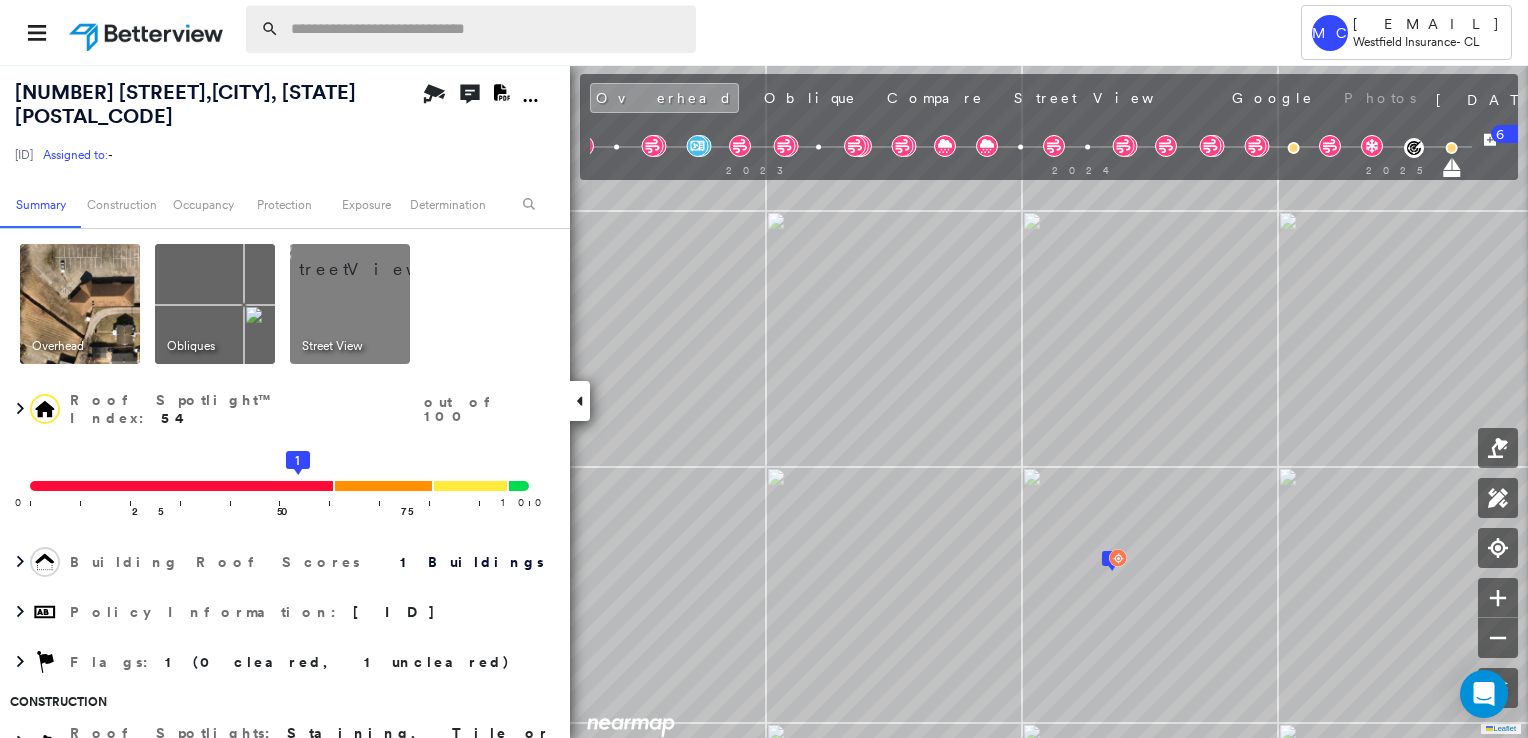 click at bounding box center [487, 29] 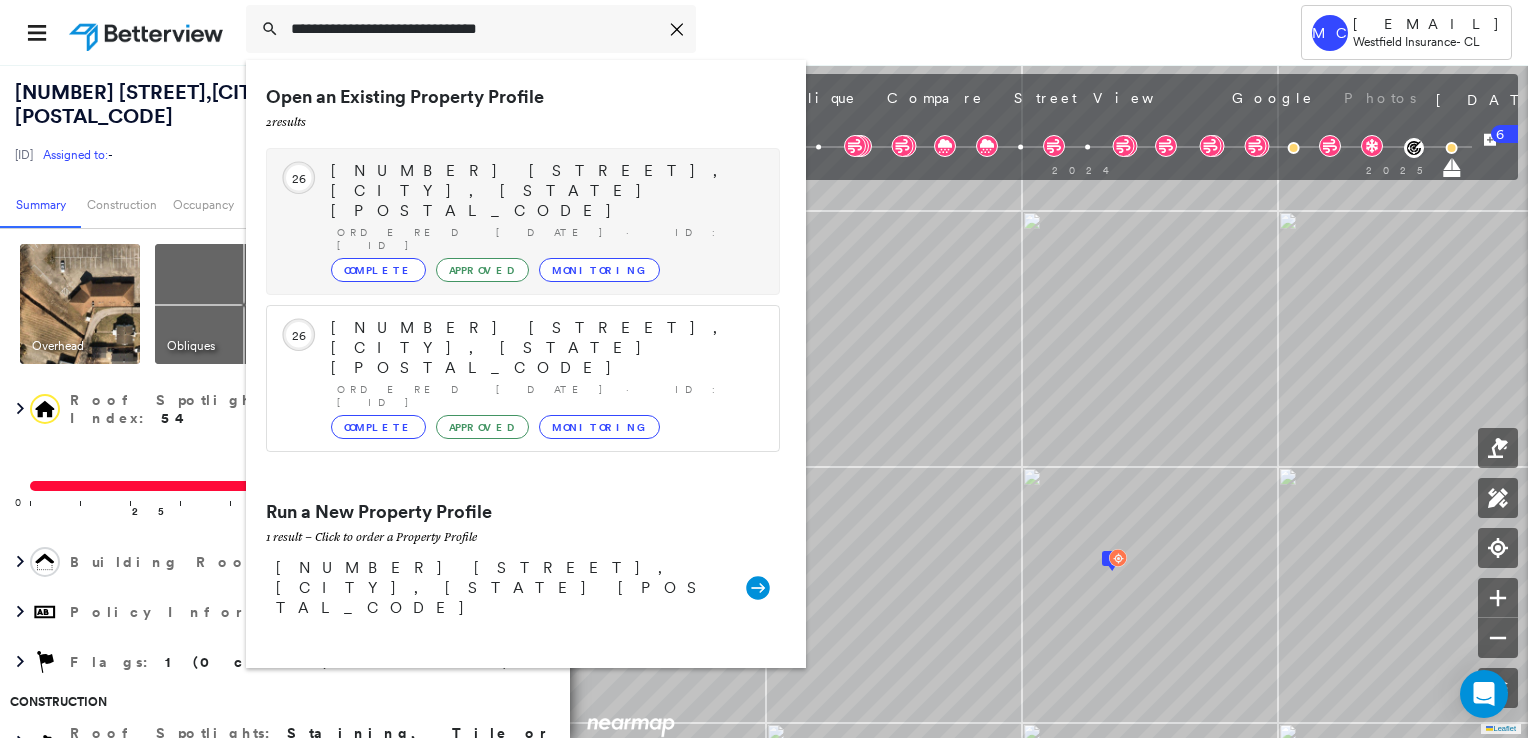 type on "**********" 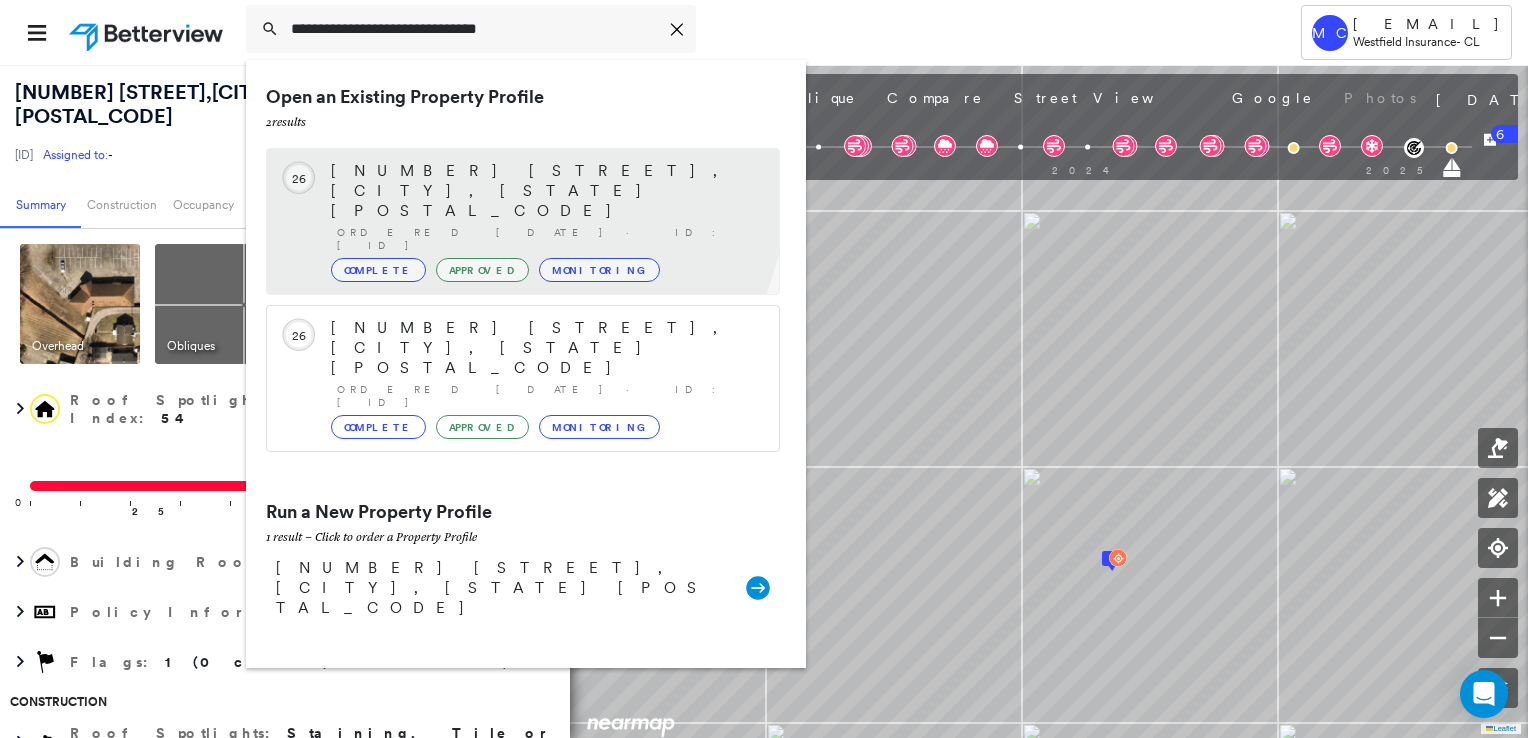 click on "[NUMBER] [STREET], [CITY], [STATE] [POSTAL_CODE]" at bounding box center (545, 191) 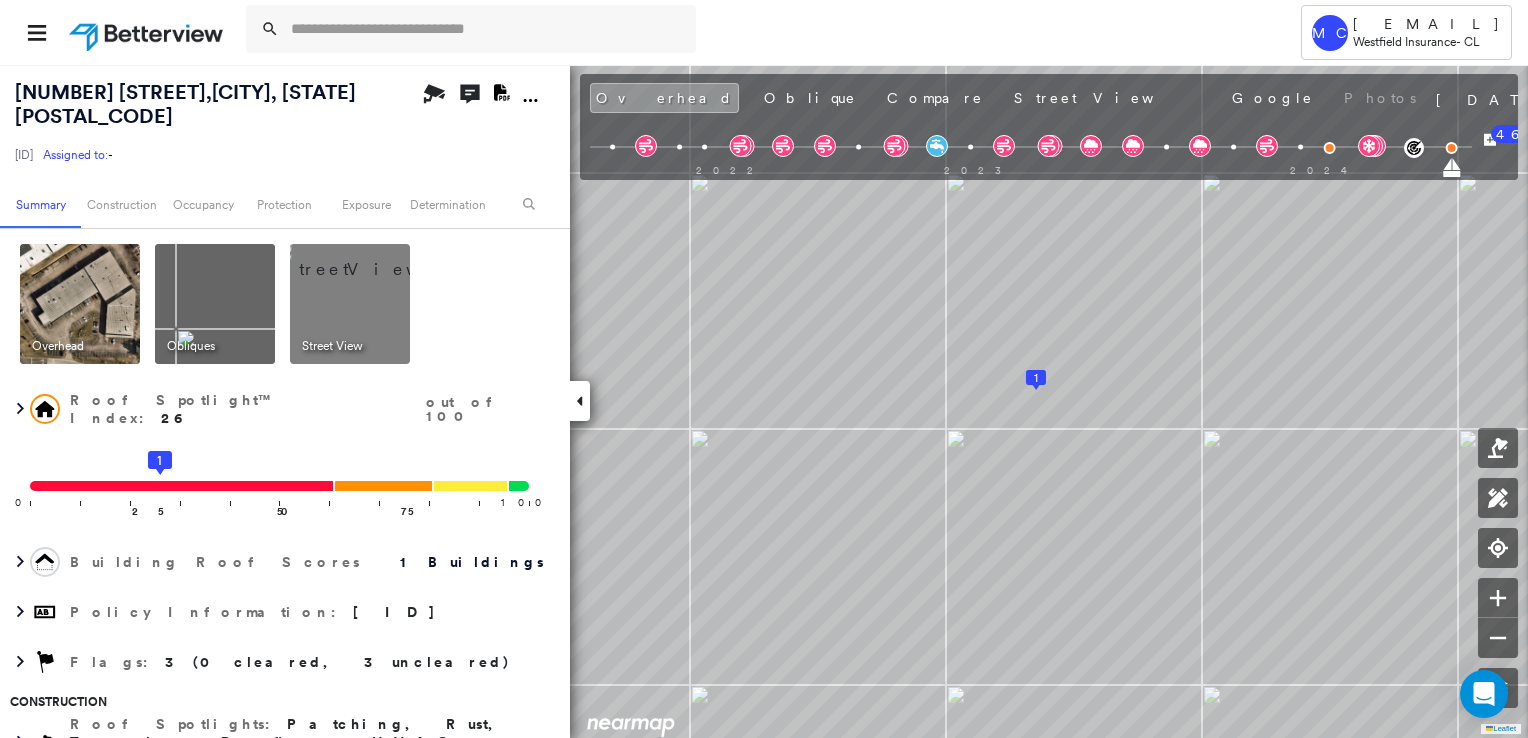 click at bounding box center (374, 259) 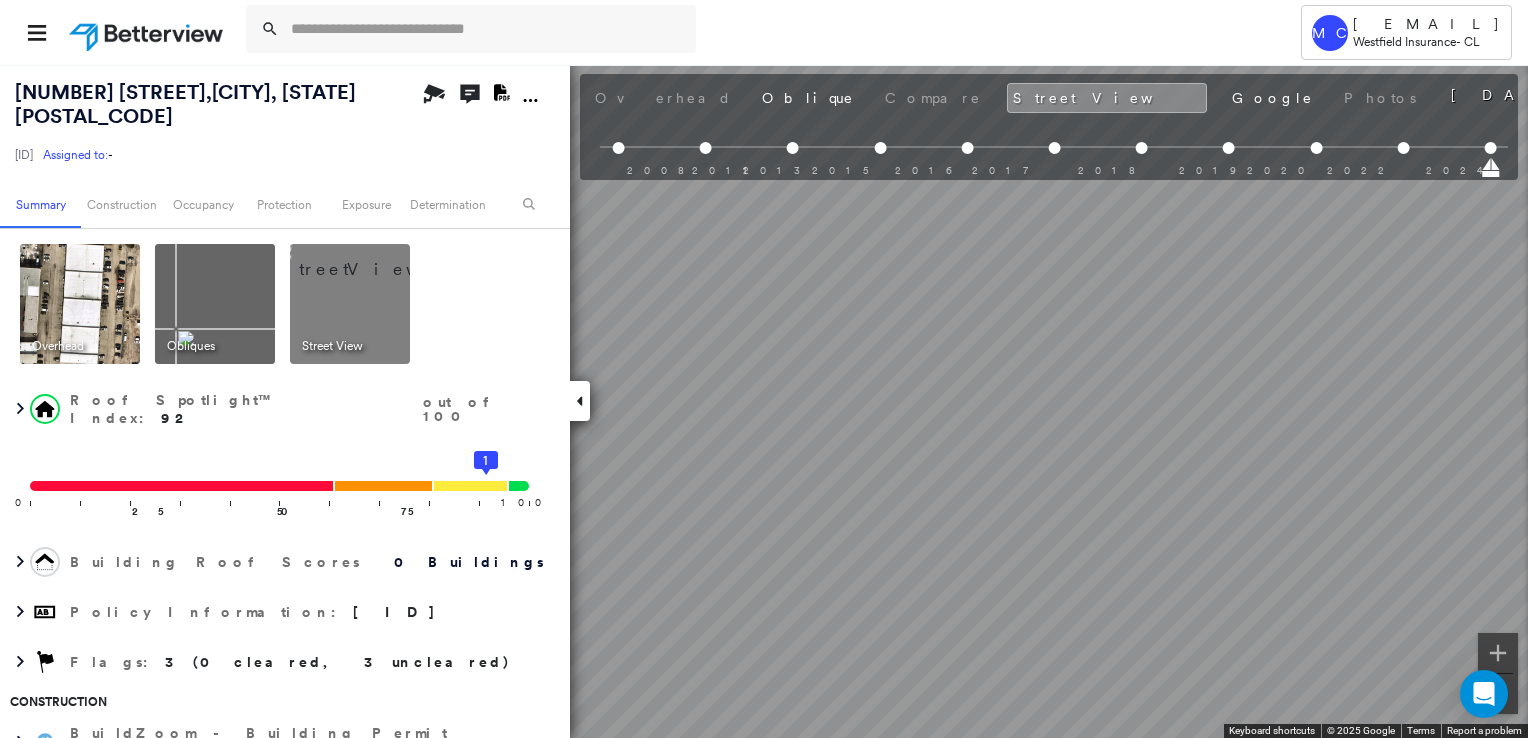scroll, scrollTop: 0, scrollLeft: 909, axis: horizontal 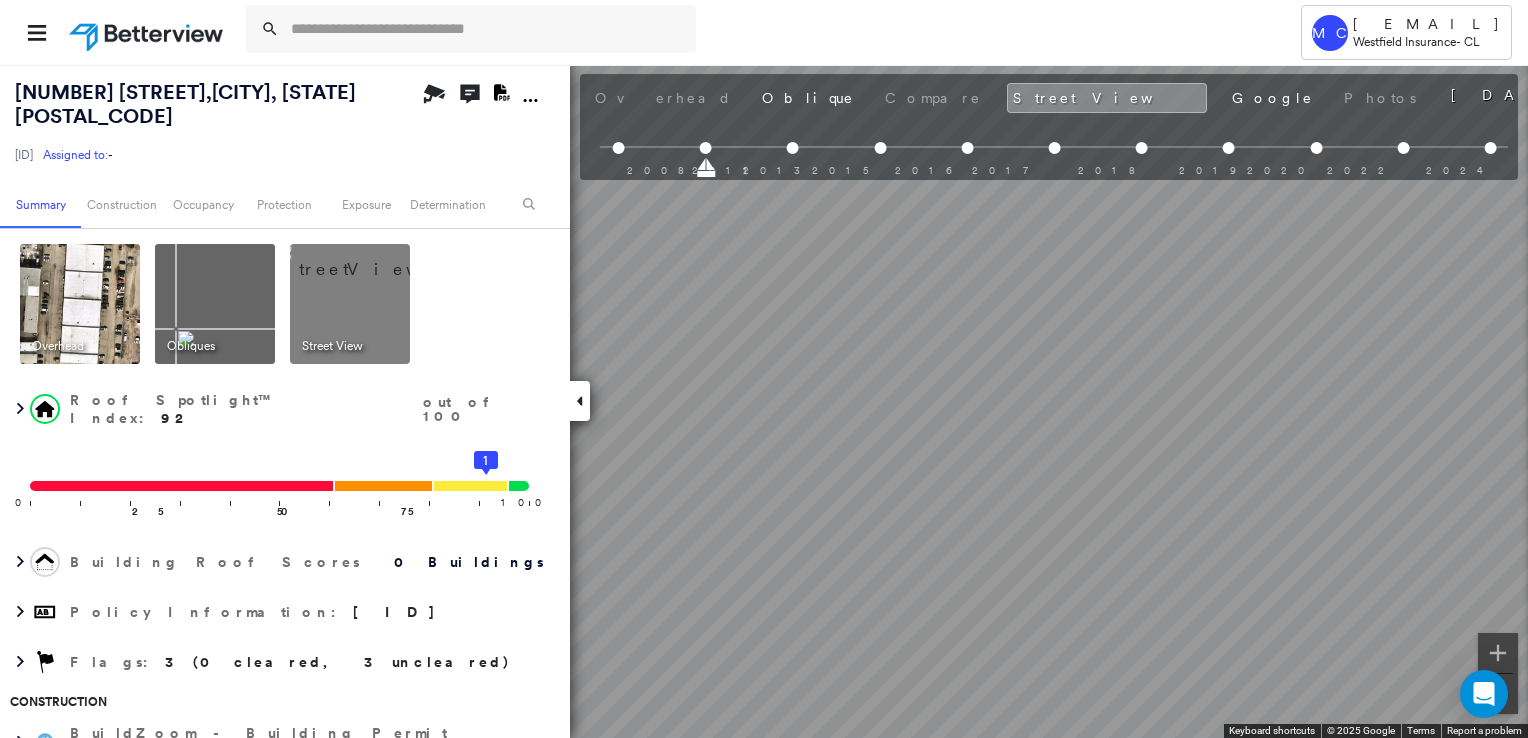 drag, startPoint x: 699, startPoint y: 169, endPoint x: 1173, endPoint y: 789, distance: 780.4332 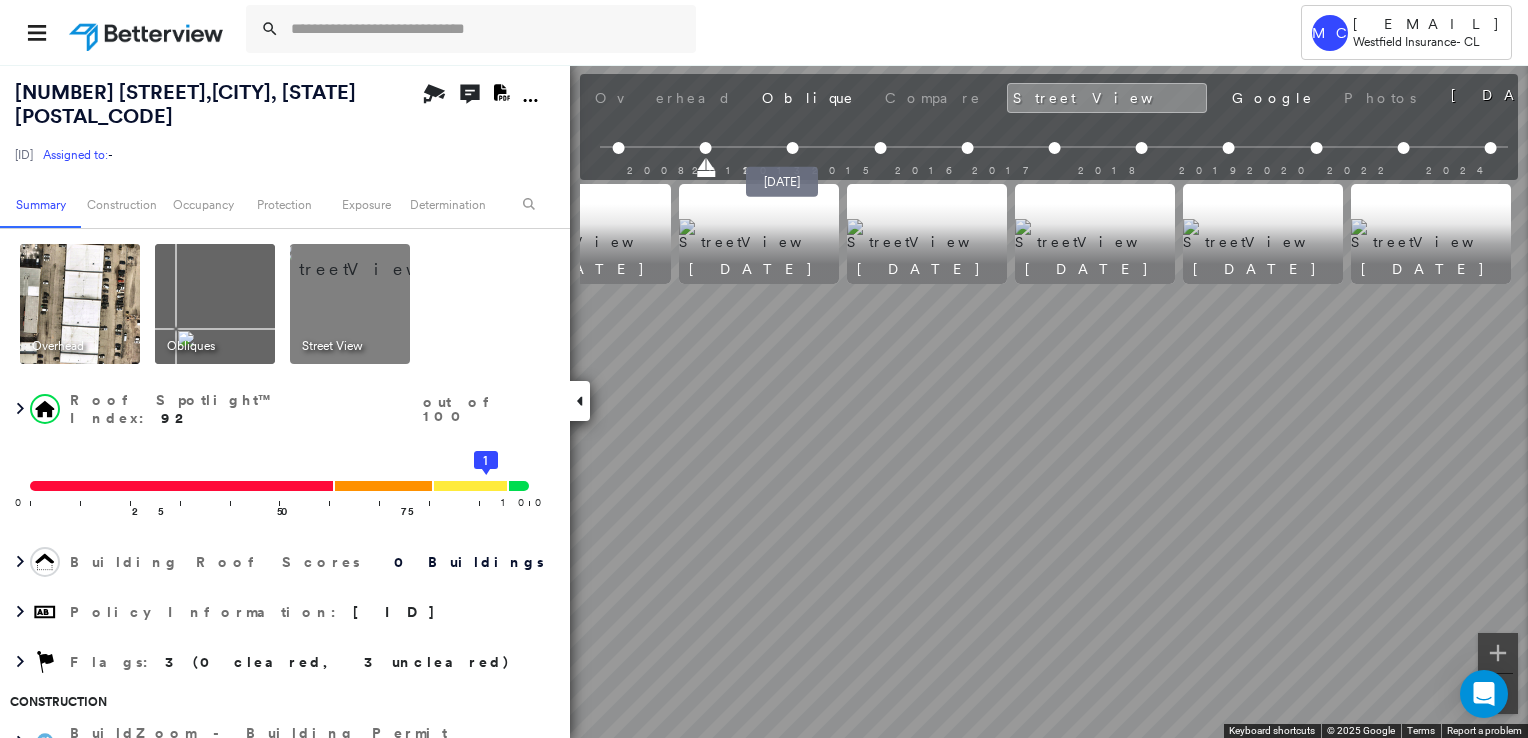 click at bounding box center (793, 148) 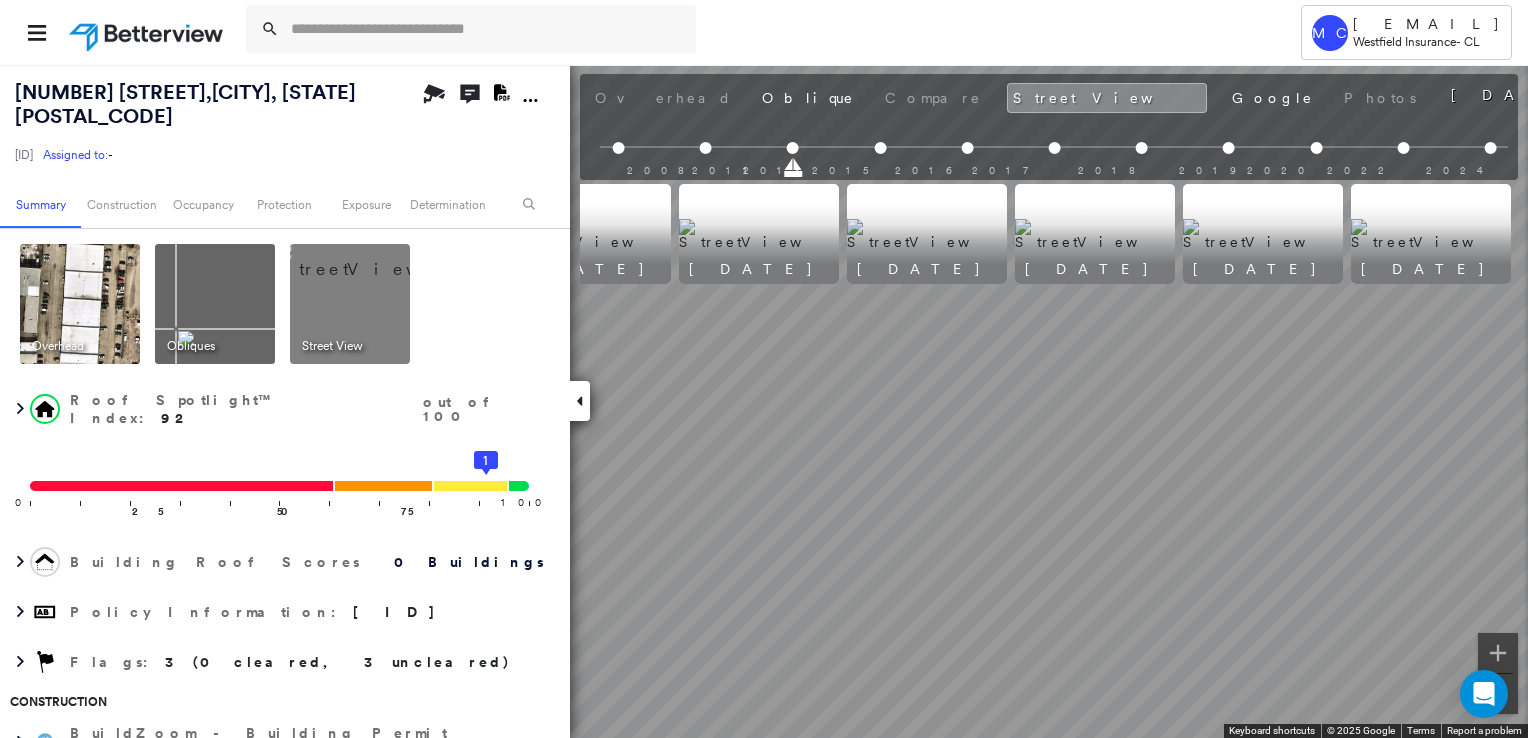 click at bounding box center [927, 234] 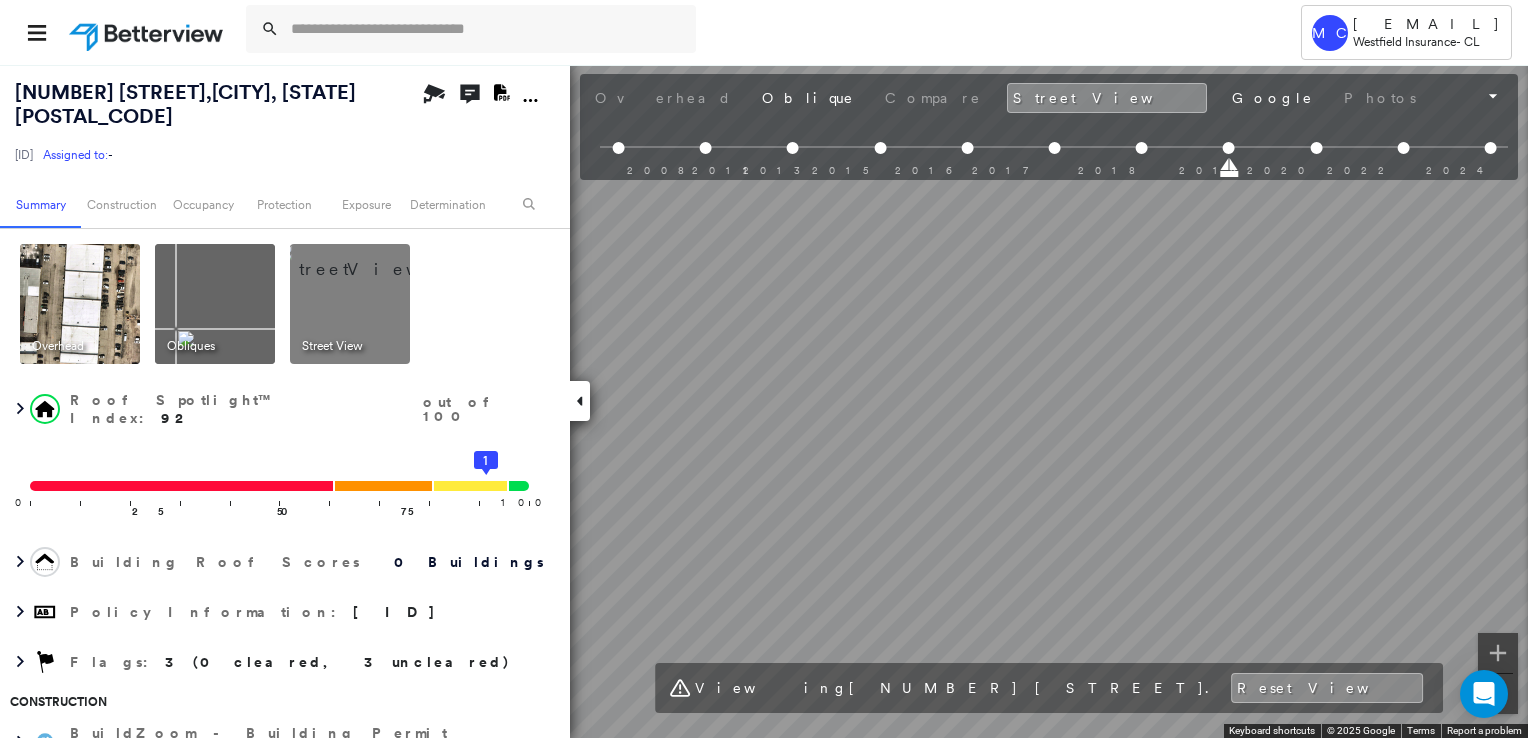 click on "Tower MC [EMAIL] [COMPANY] - CL [NUMBER] [STREET], [CITY], [STATE] [POSTAL_CODE] [ID] Assigned to: - Assigned to: - [ID] Assigned to: - Open Comments Download PDF Report Summary Construction Occupancy Protection Exposure Determination Overhead Obliques Street View Roof Spotlight™ Index : 92 out of 100 0 100 25 50 75 1 Building Roof Scores 0 Buildings Policy Information : [ID] Flags : 3 (0 cleared, 3 uncleared) Construction BuildZoom - Building Permit Data and Analysis Occupancy Place Detail Protection Exposure FEMA Risk Index Hail Regional Hazard: 3 out of 5 Hurricane Regional Hazard: 3 out of 5 Wildfire Determination Flags : 3 (0 cleared, 3 uncleared) Uncleared Flags (3) Cleared Flags (0) RUST Rust Flagged [DATE] Clear DAMG Damage Flagged [DATE] Clear High High Priority Flagged [DATE] Clear Action Taken New Entry History Quote/New Business Terms & Conditions Added ACV Endorsement Added Cosmetic Endorsement Inspection/Loss Control General Save Renewal" at bounding box center [764, 369] 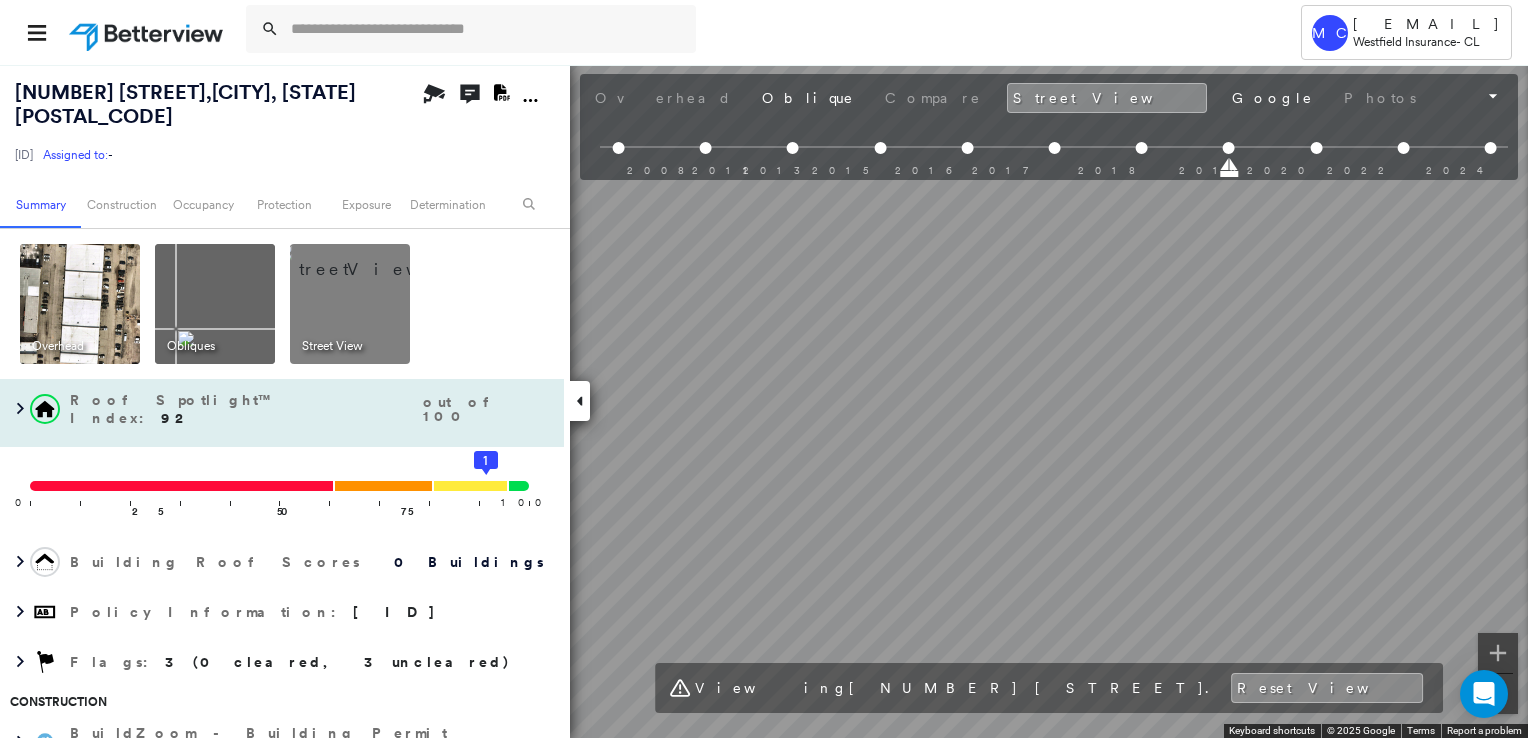 click on "[NUMBER] [STREET], [CITY], [STATE] [POSTAL_CODE] [PHONE] Assigned to: - Assigned to: - [PHONE] Assigned to: - Open Comments Download PDF Report Summary Construction Occupancy Protection Exposure Determination Overhead Obliques Street View Roof Spotlight™ Index : 92 out of 100 0 100 25 50 75 1 Building Roof Scores 0 Buildings Policy Information : [PHONE] Flags : 3 (0 cleared, 3 uncleared) Construction BuildZoom - Building Permit Data and Analysis Occupancy Place Detail Protection Exposure FEMA Risk Index Hail Regional Hazard: 3 out of 5 Hurricane Regional Hazard: 3 out of 5 Wildfire Determination Flags : 3 (0 cleared, 3 uncleared) Uncleared Flags (3) Cleared Flags (0) RUST Rust Flagged [DATE] Clear DAMG Damage Flagged [DATE] Clear High High Priority Flagged [DATE] Clear Action Taken New Entry History Quote/New Business Terms & Conditions Added ACV Endorsement Added Cosmetic Endorsement Inspection/Loss Control Report Information Added to Inspection Survey Onsite Inspection Ordered General Save 27" at bounding box center [764, 401] 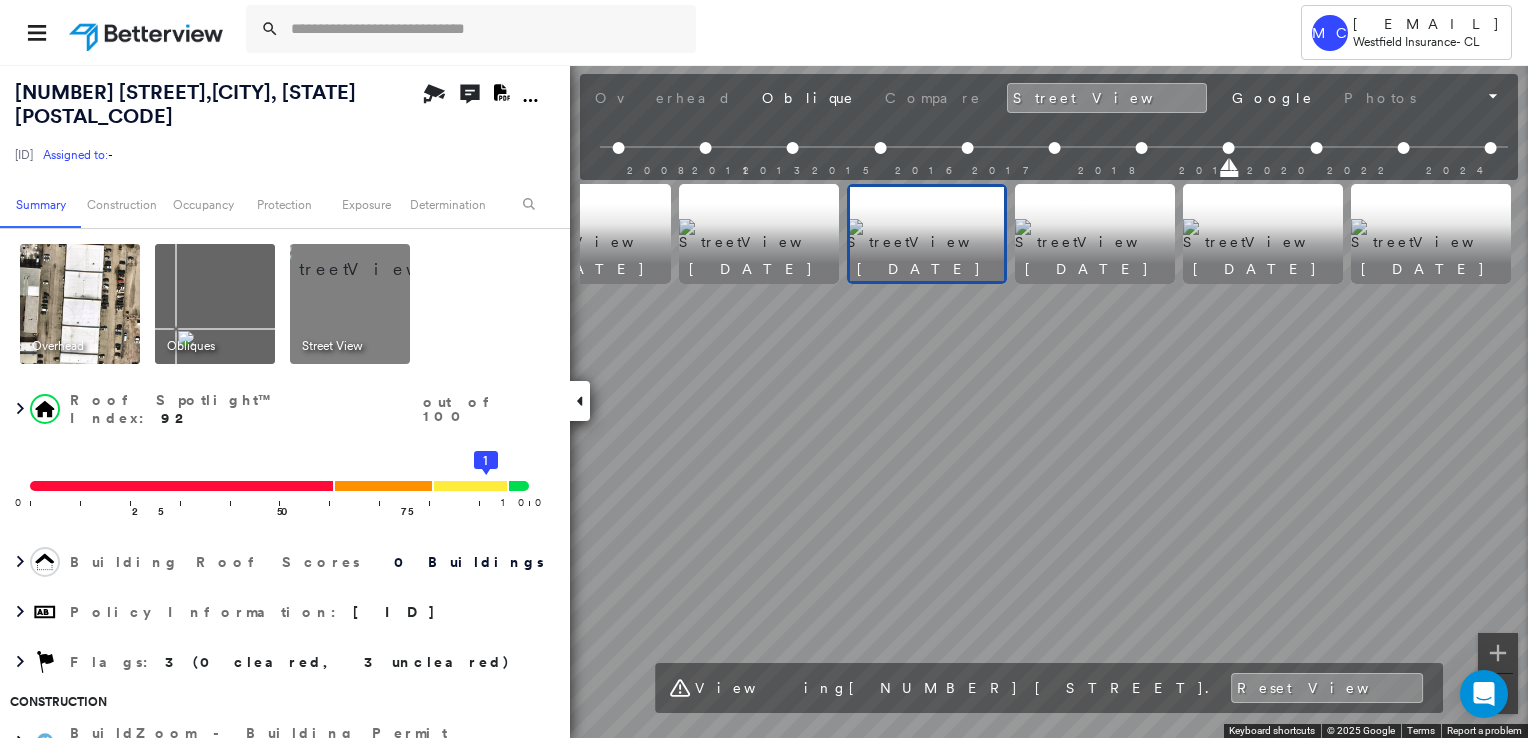 click at bounding box center (1095, 234) 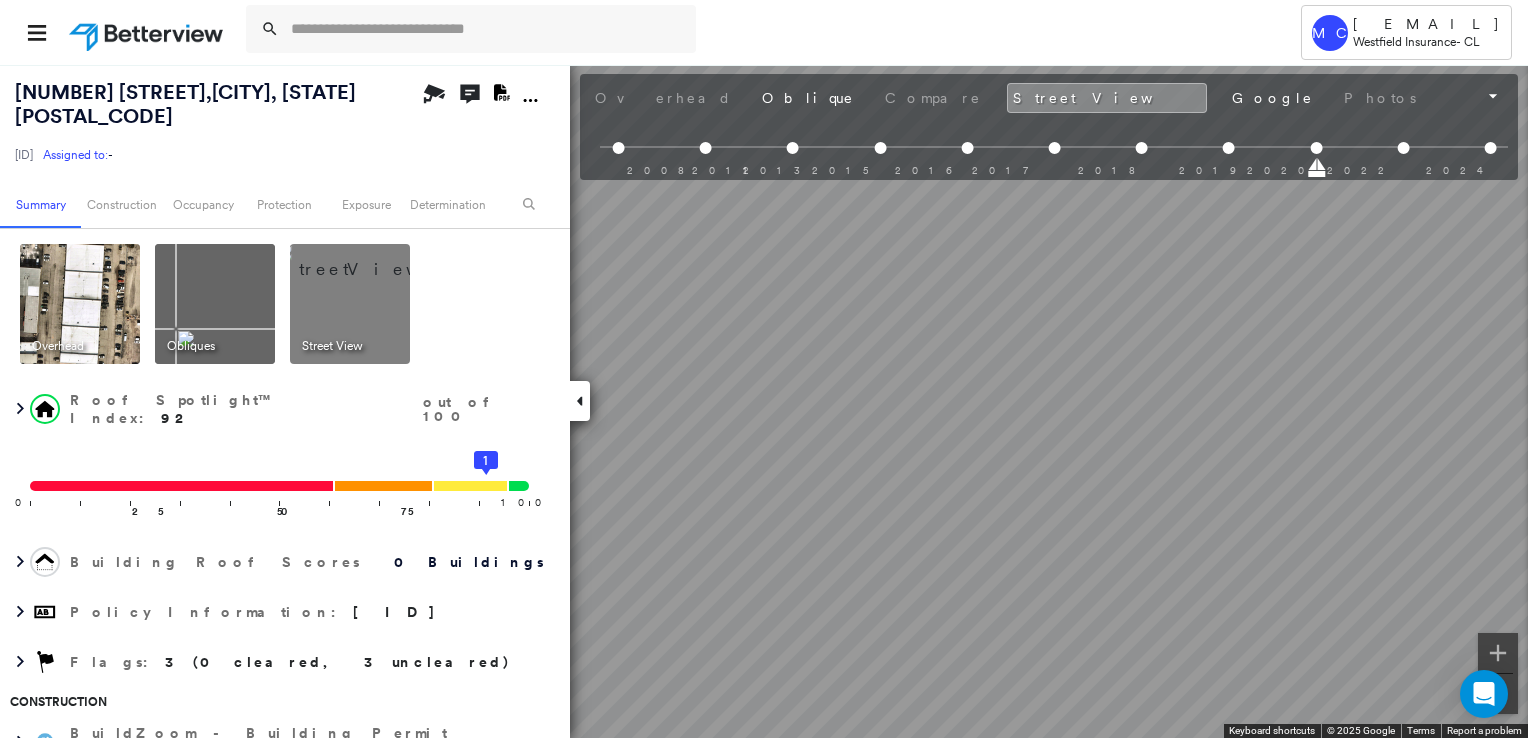 click at bounding box center [80, 304] 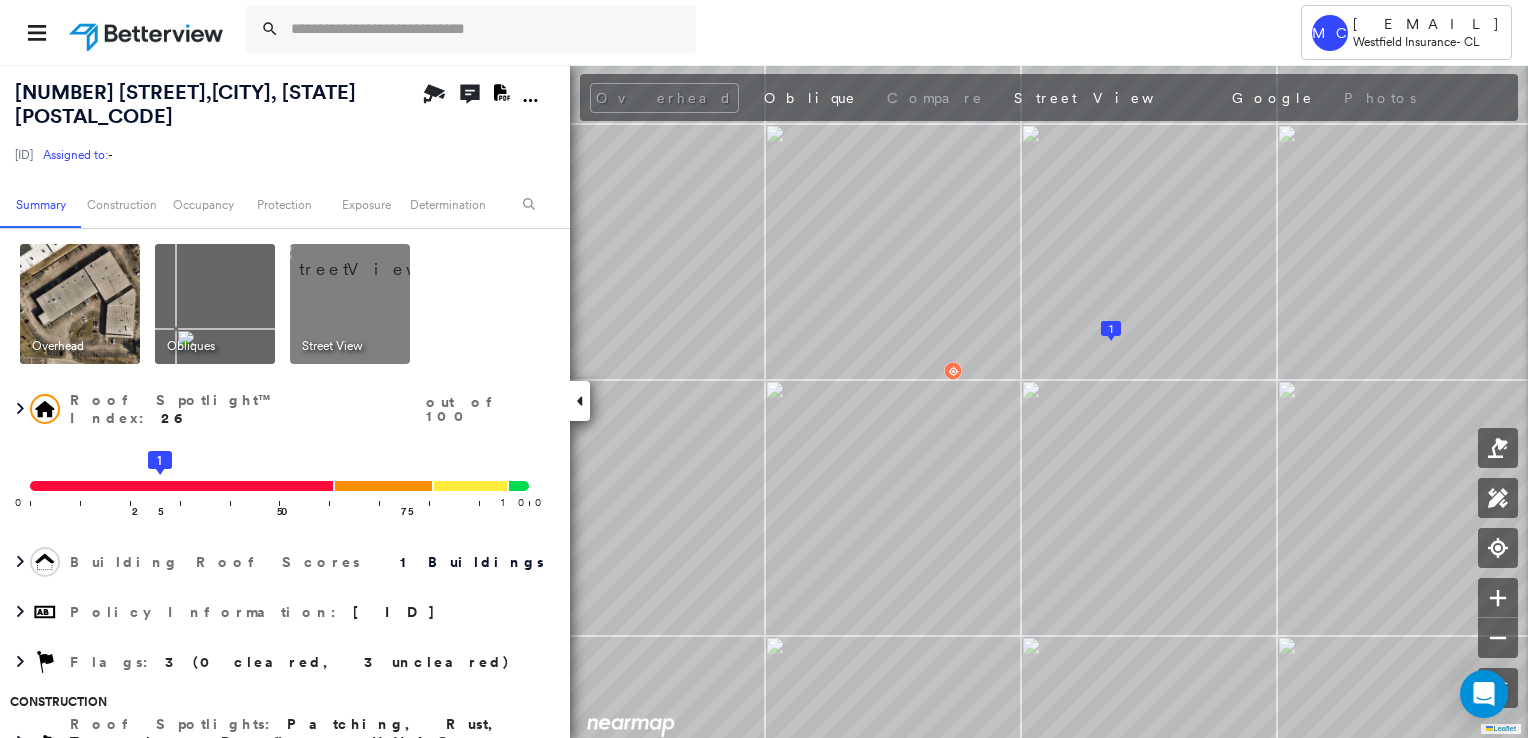 click on "[ID] Assigned to: -" at bounding box center (215, 155) 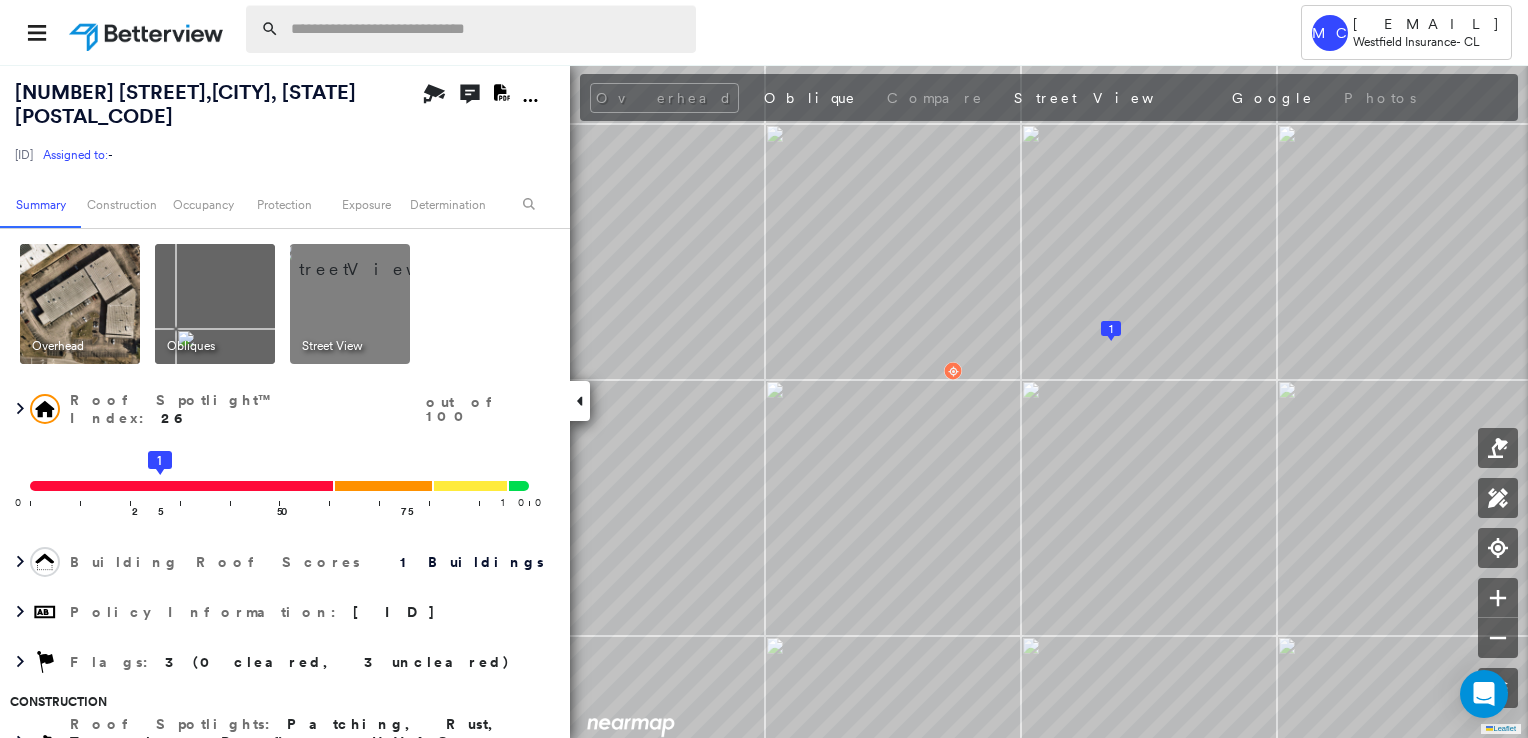 click at bounding box center [487, 29] 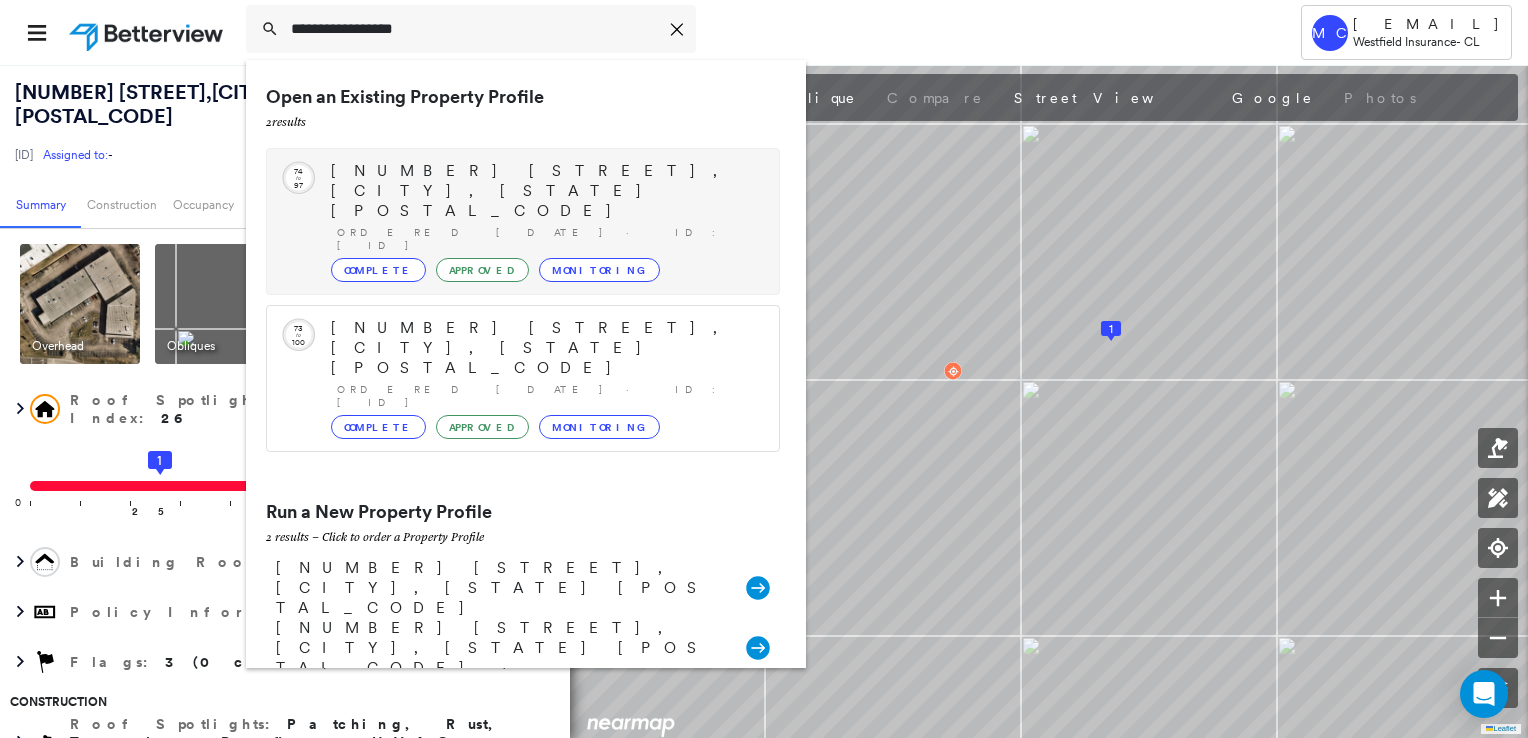 type on "**********" 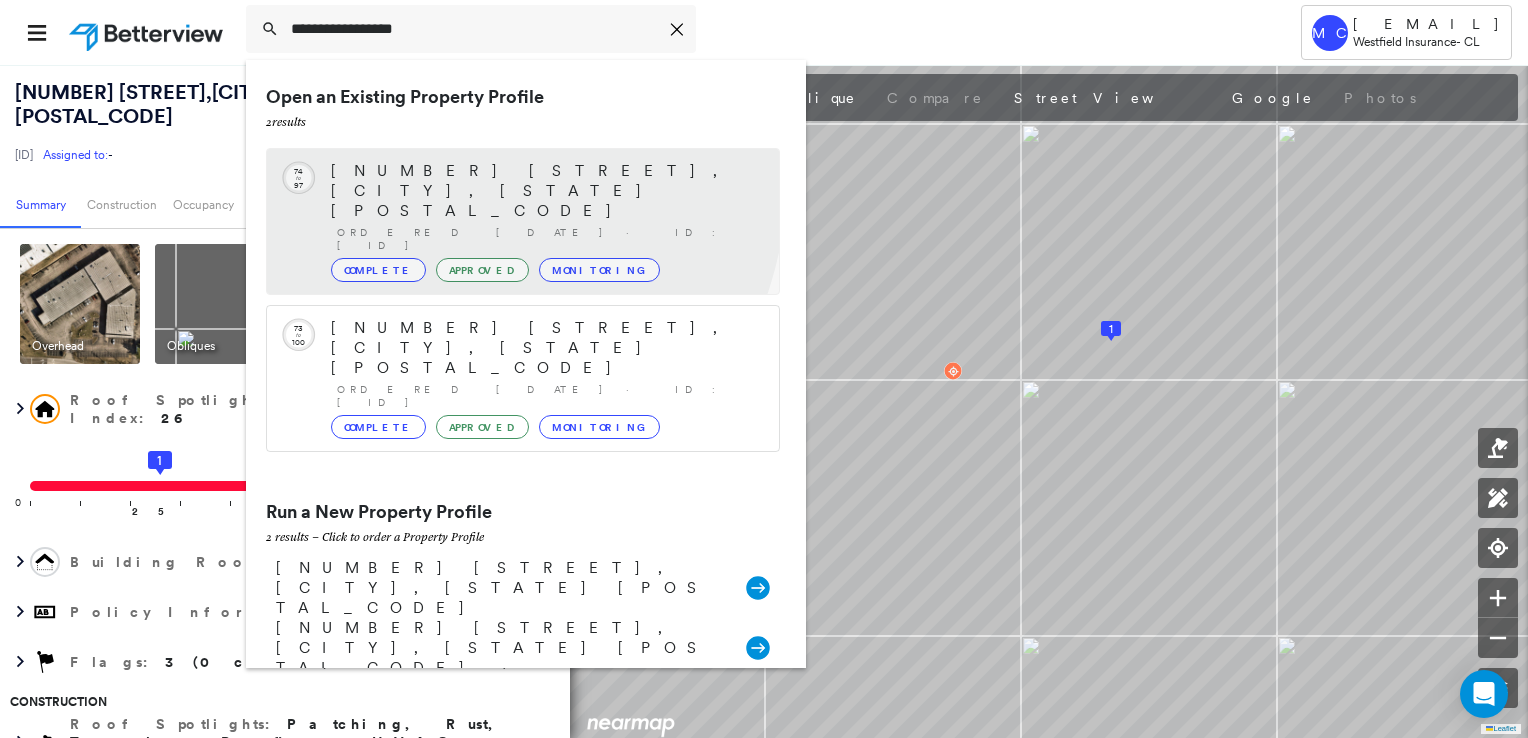 click on "[NUMBER] [STREET], [CITY], [STATE] [POSTAL_CODE]" at bounding box center (545, 191) 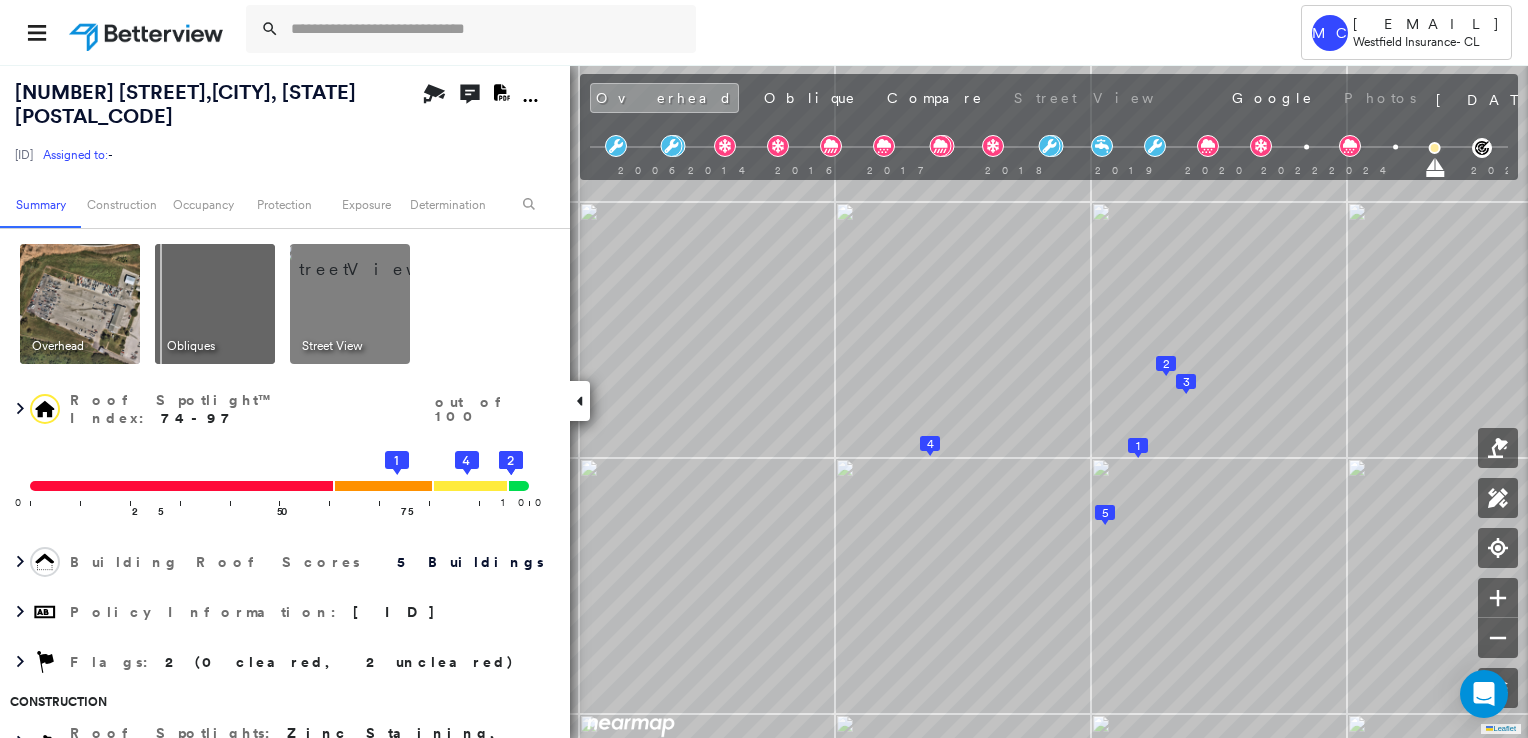 click at bounding box center (374, 259) 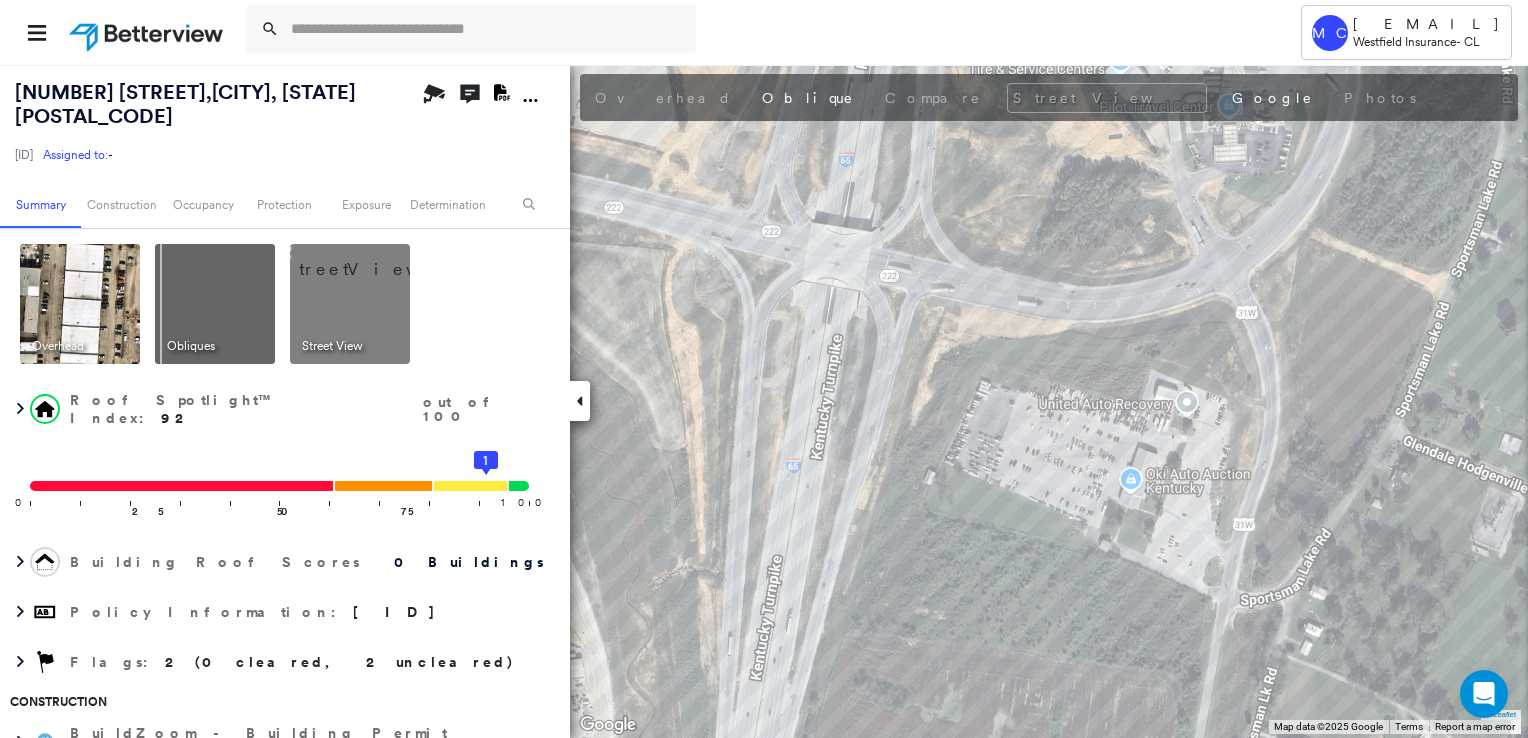 click at bounding box center (374, 259) 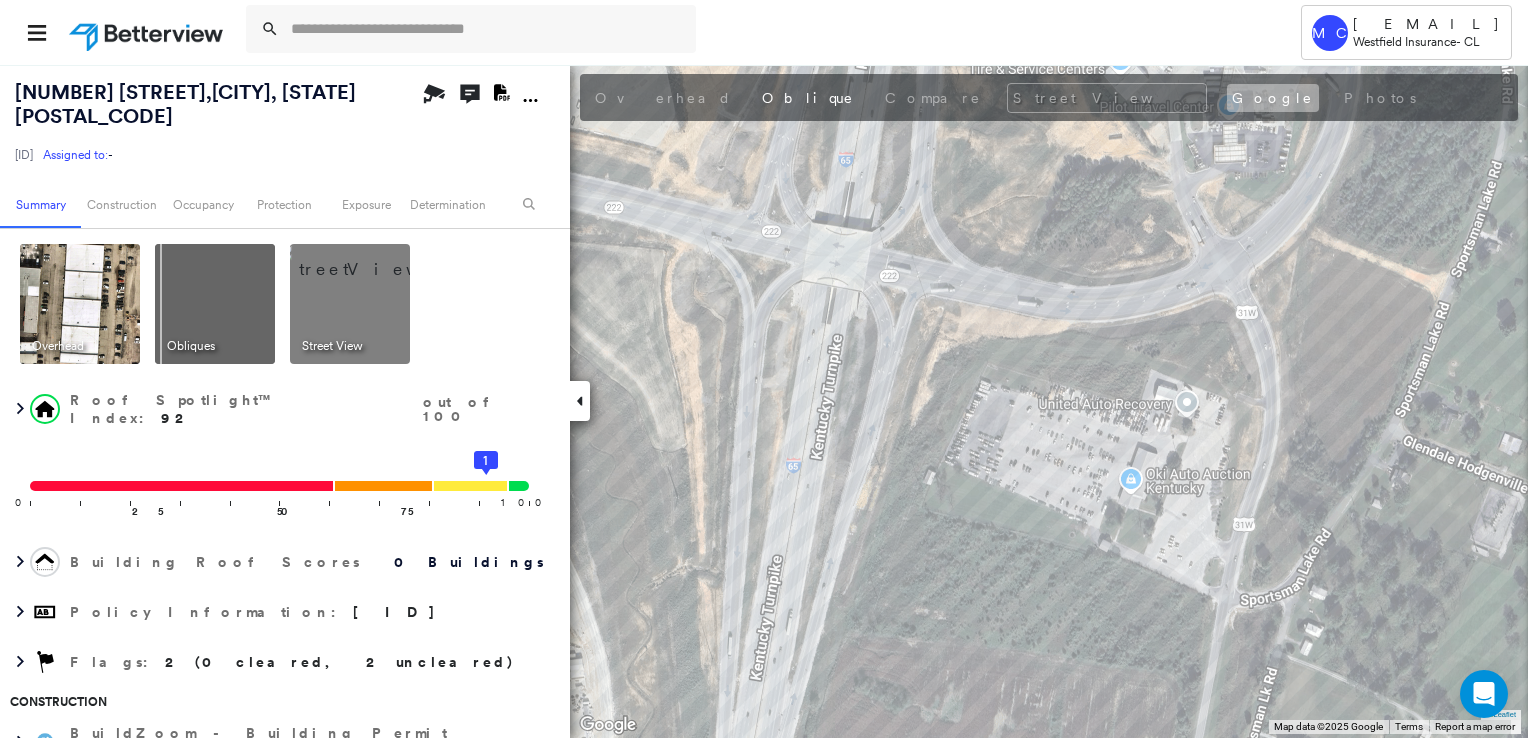 click on "Google" at bounding box center (1273, 98) 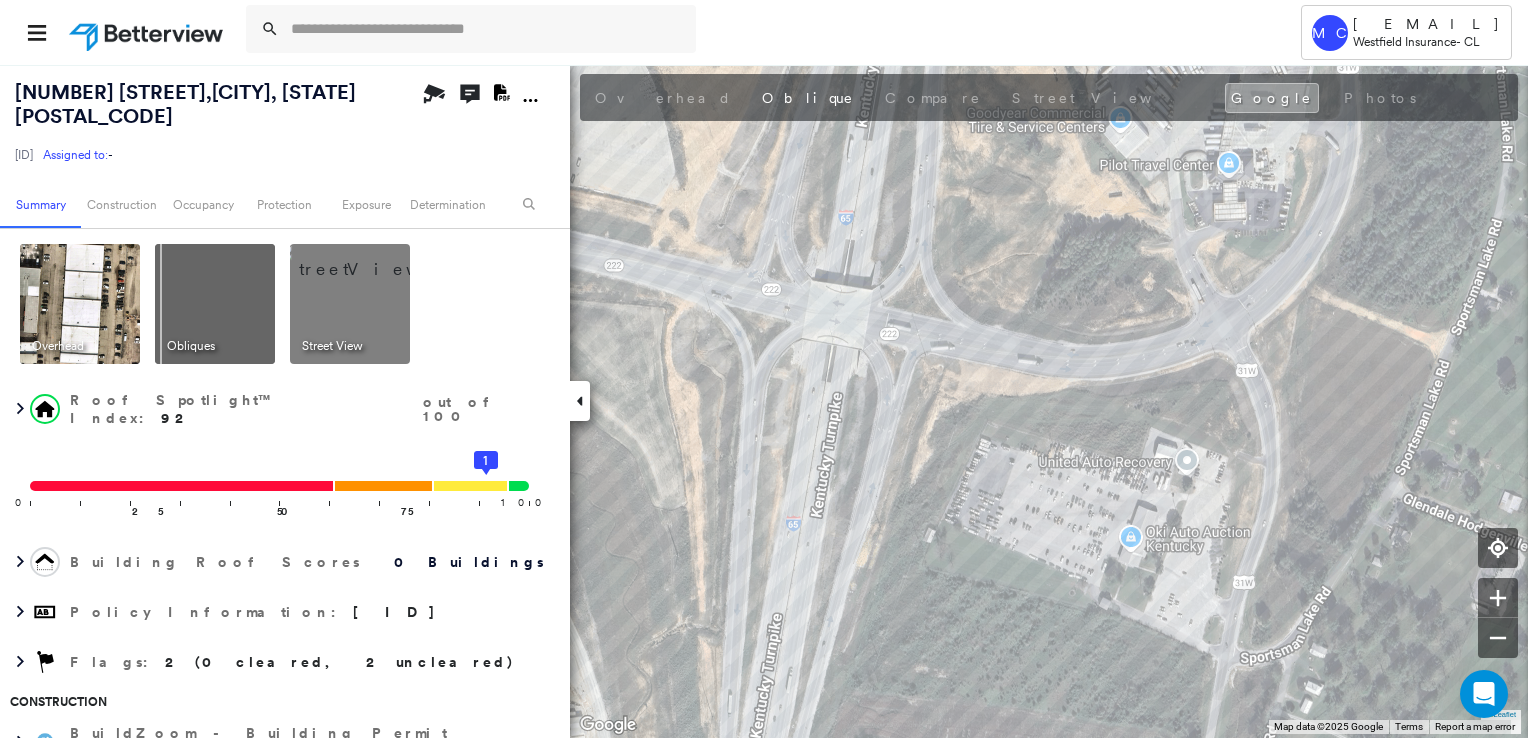 click at bounding box center (80, 304) 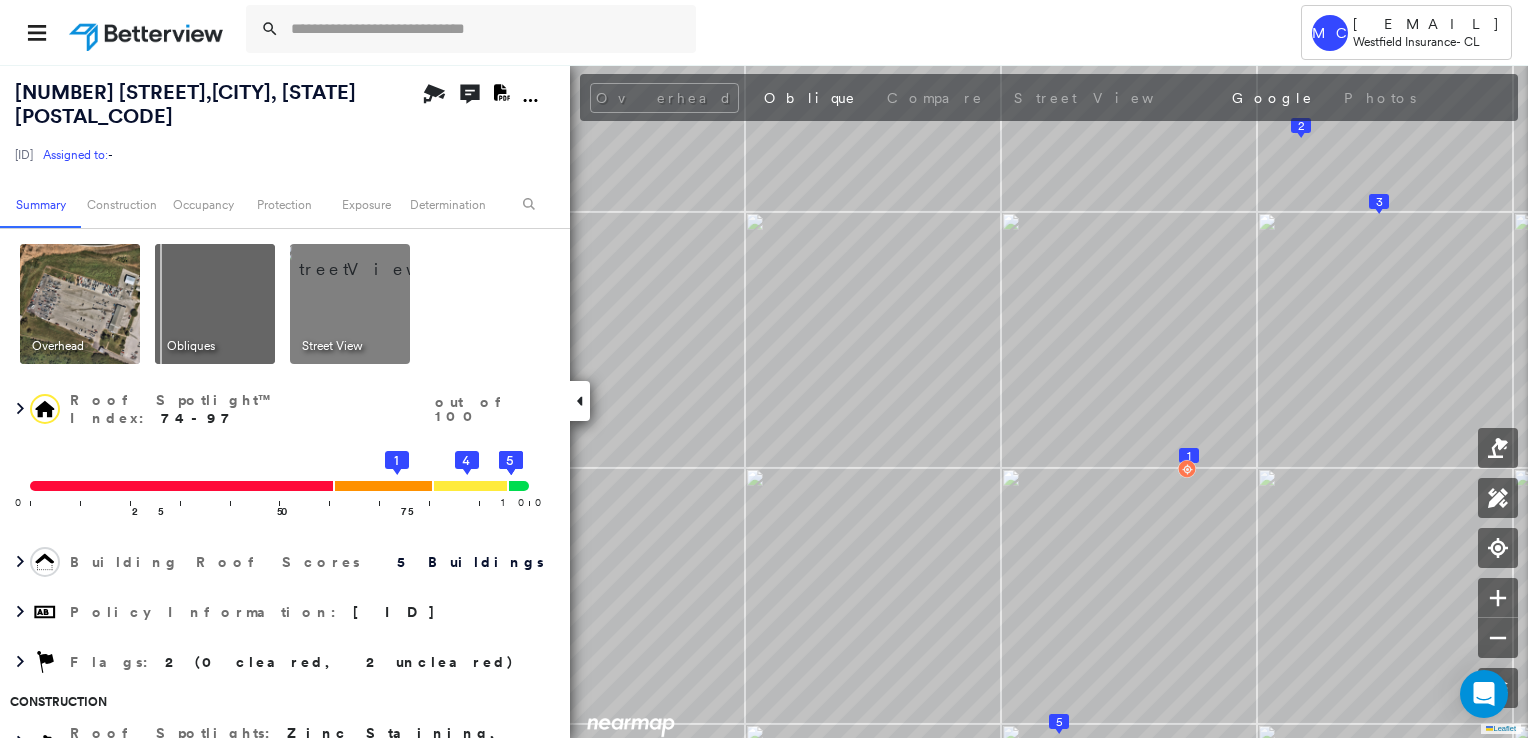 click on "[ID] Assigned to: -" at bounding box center (215, 155) 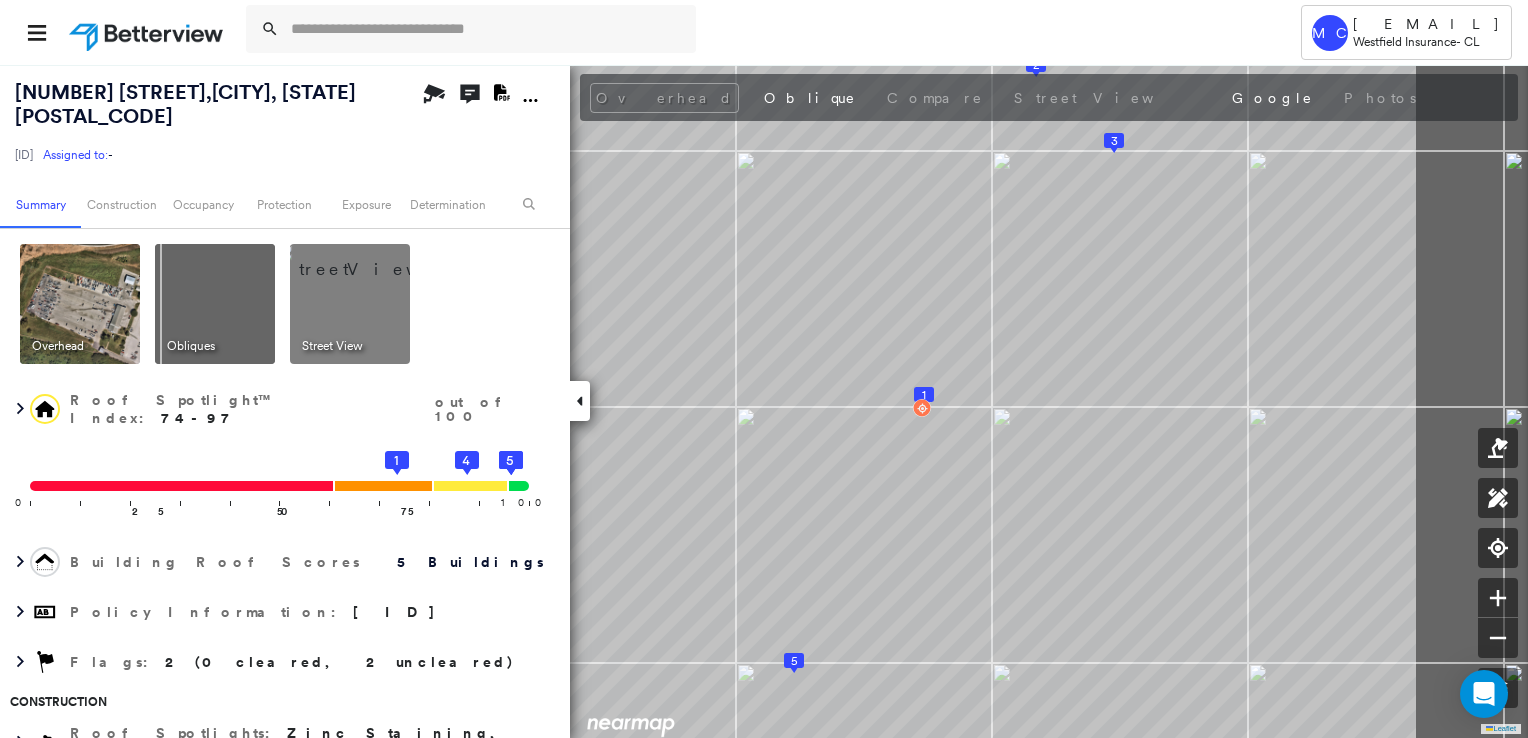 click on "[NUMBER] [STREET], [CITY], [STATE] [POSTAL_CODE] [ID] Assigned to: - Assigned to: - [ID] Assigned to: - Open Comments Download PDF Report Summary Construction Occupancy Protection Exposure Determination Overhead Obliques Street View Roof Spotlight™ Index : 74-97 out of 100 0 100 25 50 75 1 2 3 4 5 Building Roof Scores 5 Buildings Policy Information : [ID] Flags : 2 (0 cleared, 2 uncleared) Construction Roof Spotlights : Zinc Staining, Patching, Staining, Vent Property Features : Car, Patio Furniture, Water Hazard, Playground, Road (Drivable Surface) and 15 more Roof Size & Shape : 5 buildings BuildZoom - Building Permit Data and Analysis Occupancy Place Detail Protection Exposure Fire Path FEMA Risk Index Wind Claim Predictor: Most Risky 1 out of 5 Additional Perils Tree Fall Risk: Present Determination Flags : 2 (0 cleared, 2 uncleared) Uncleared Flags (2) Cleared Flags (0) DAMG Damage Flagged [DATE] Clear Low Low Priority Flagged [DATE] Clear Action Taken New Entry History Save" at bounding box center [764, 401] 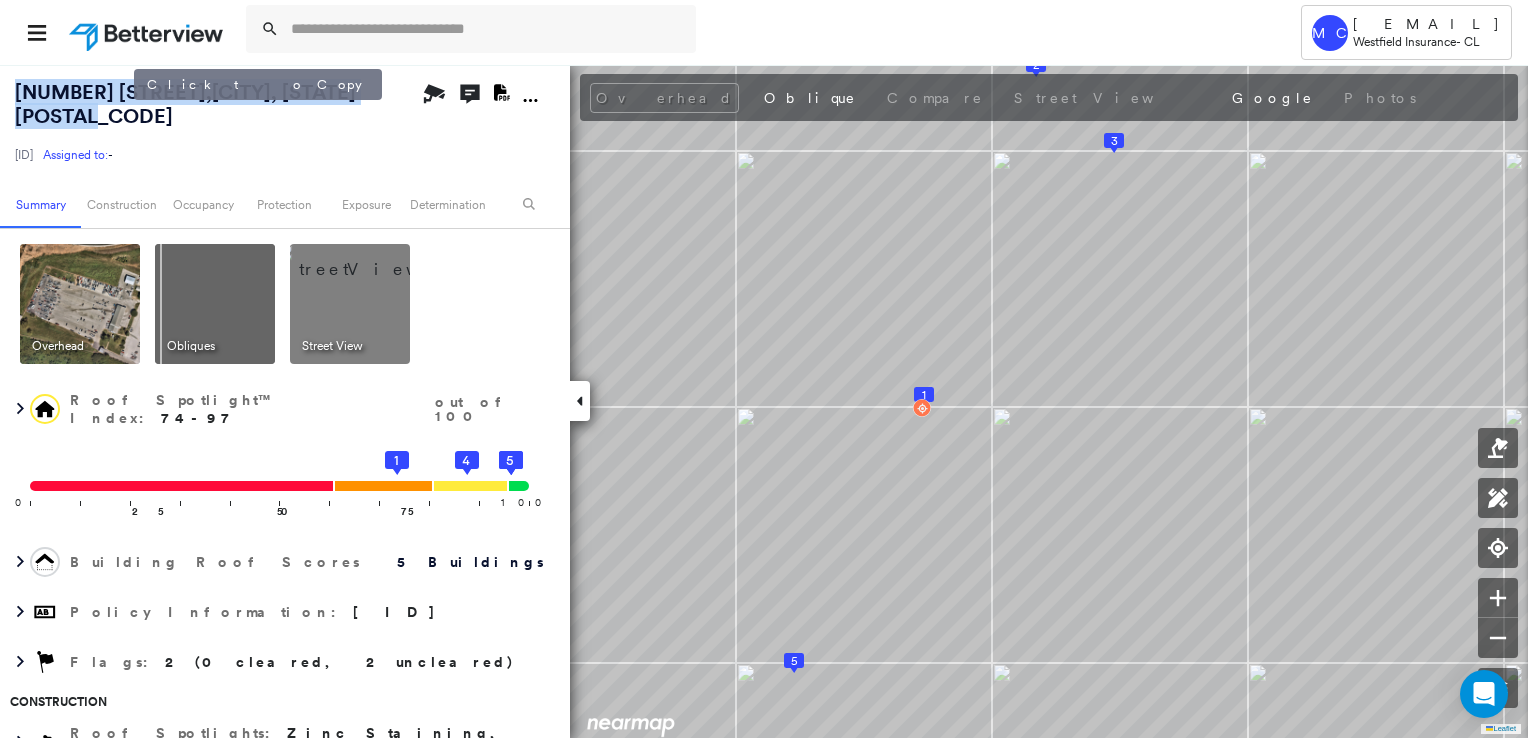 drag, startPoint x: 16, startPoint y: 87, endPoint x: 132, endPoint y: 114, distance: 119.1008 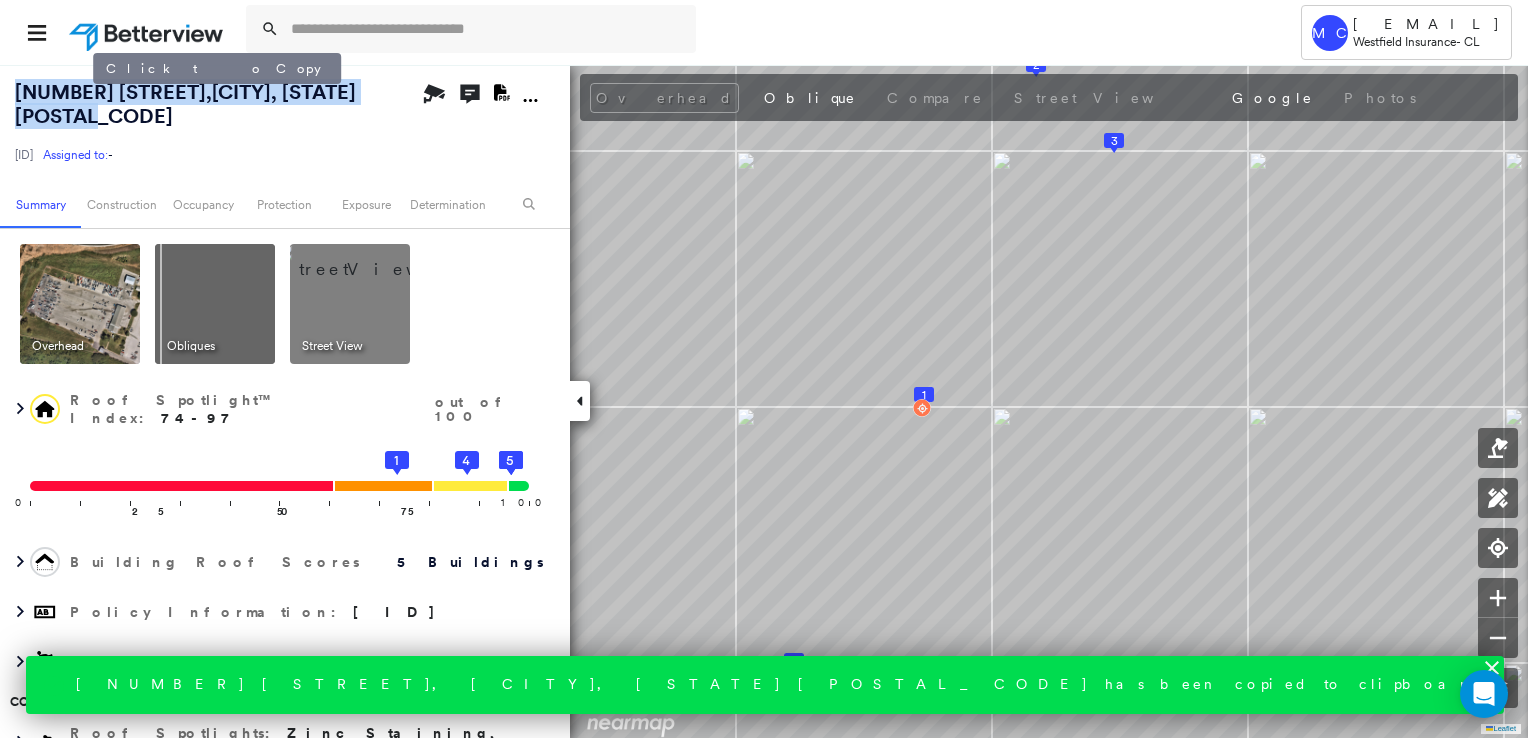 copy on "[NUMBER] [STREET], [CITY], [STATE] [POSTAL_CODE]" 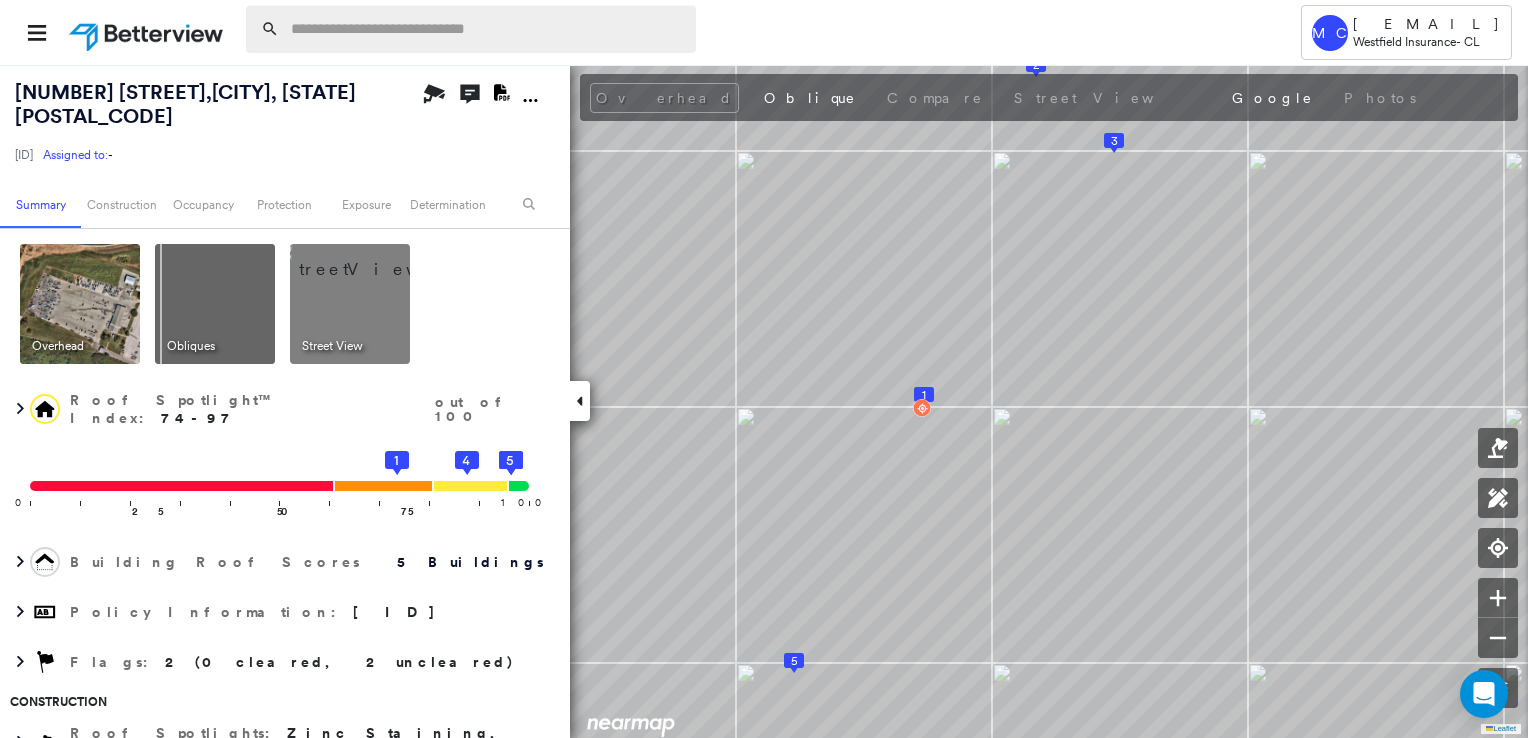 click at bounding box center [487, 29] 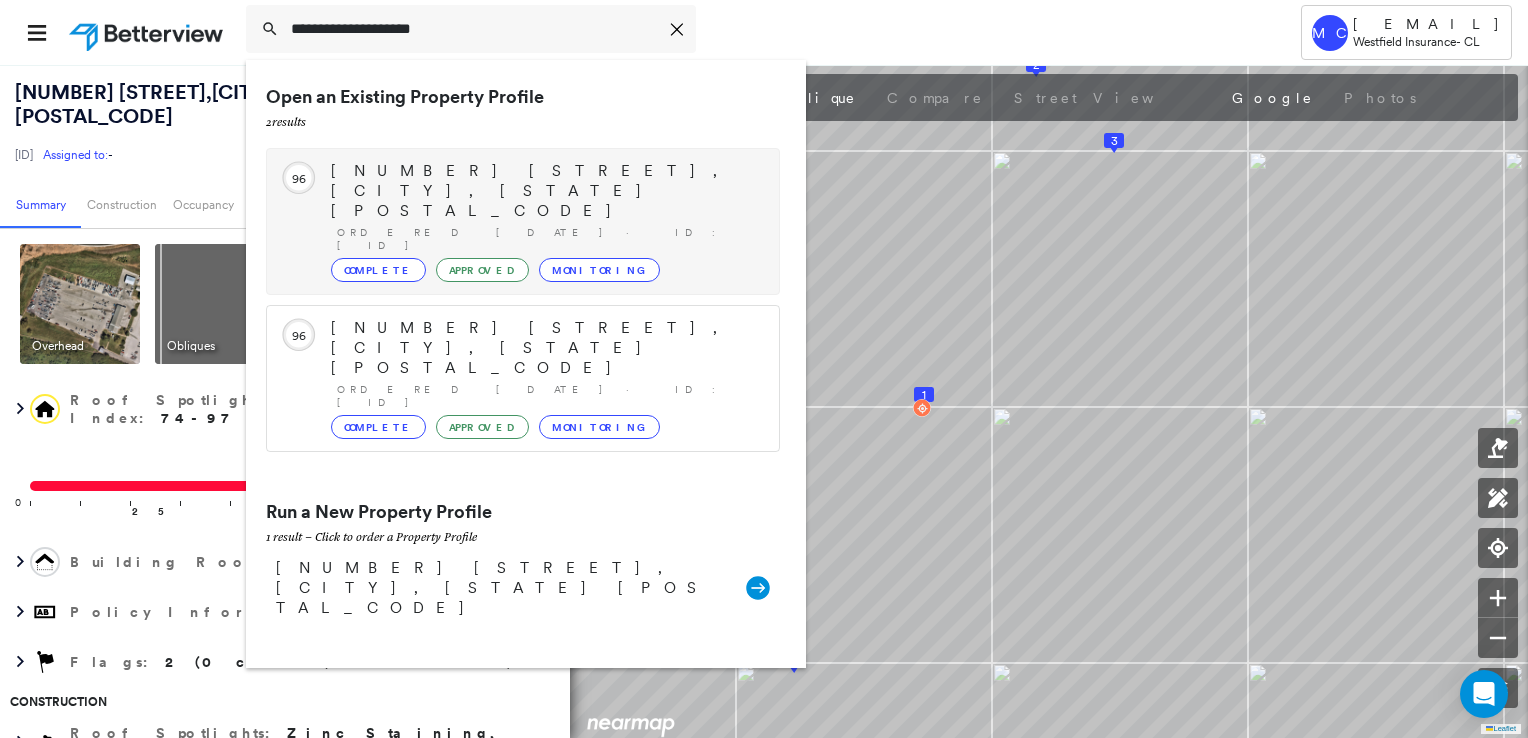 type on "**********" 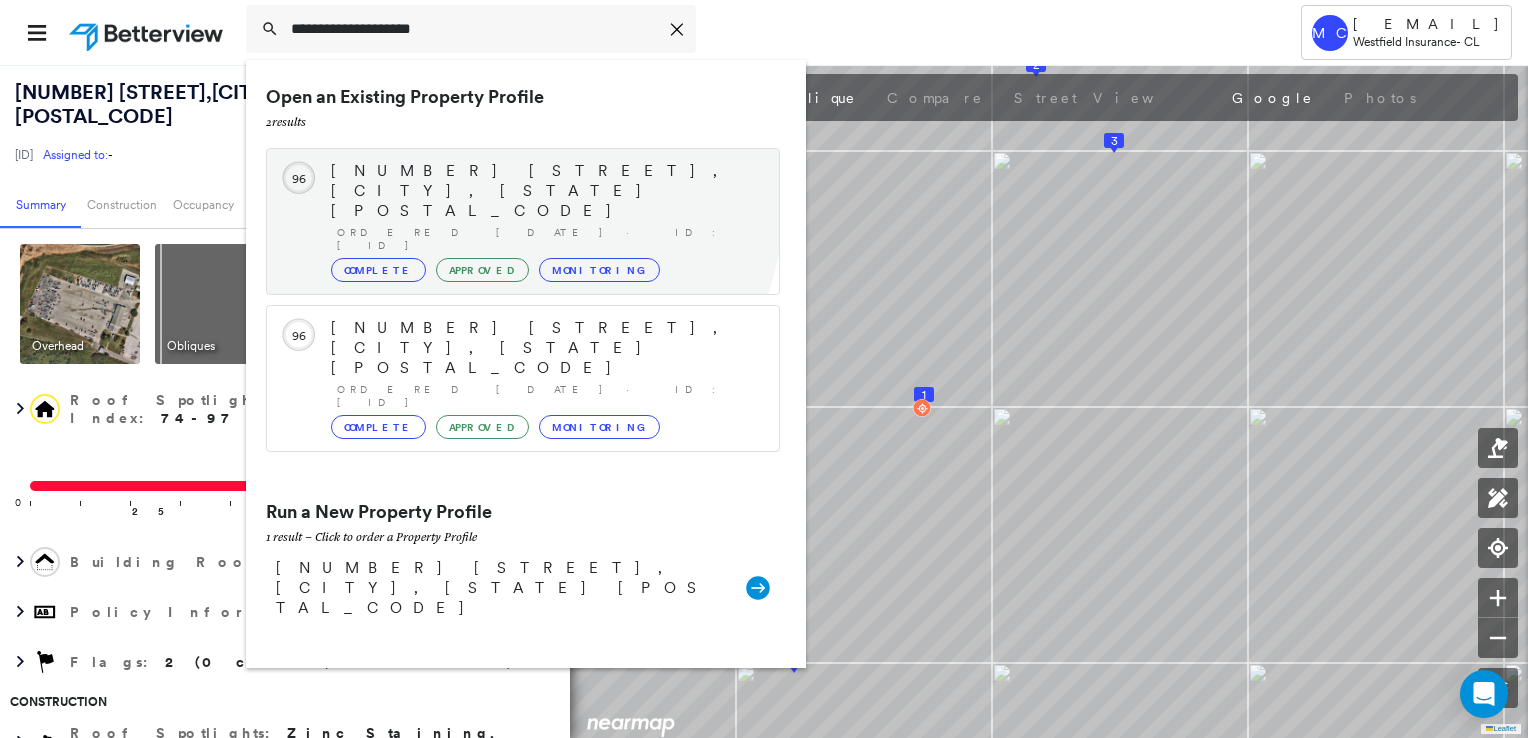 click on "[NUMBER] [STREET], [CITY], [STATE] [POSTAL_CODE]" at bounding box center (545, 191) 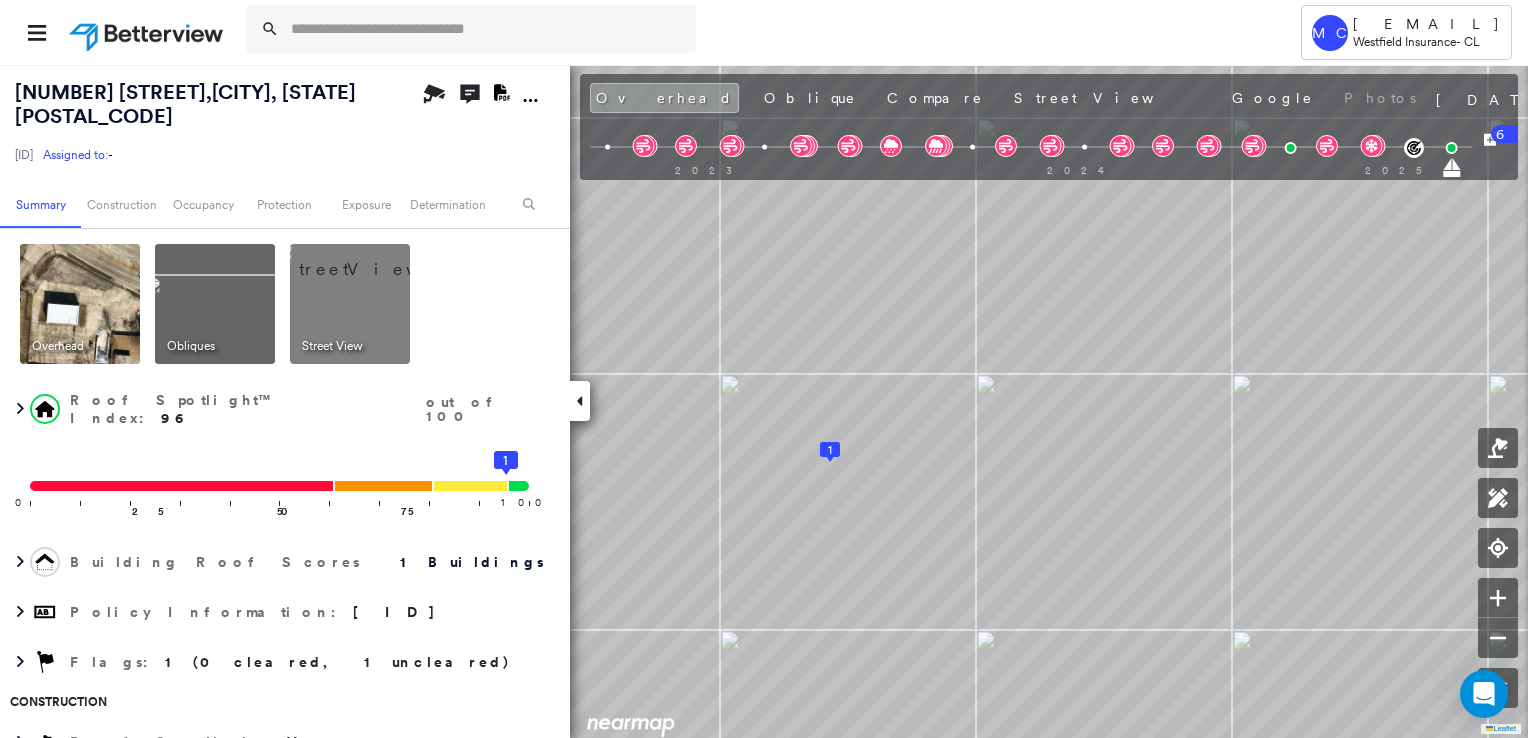 click at bounding box center [374, 259] 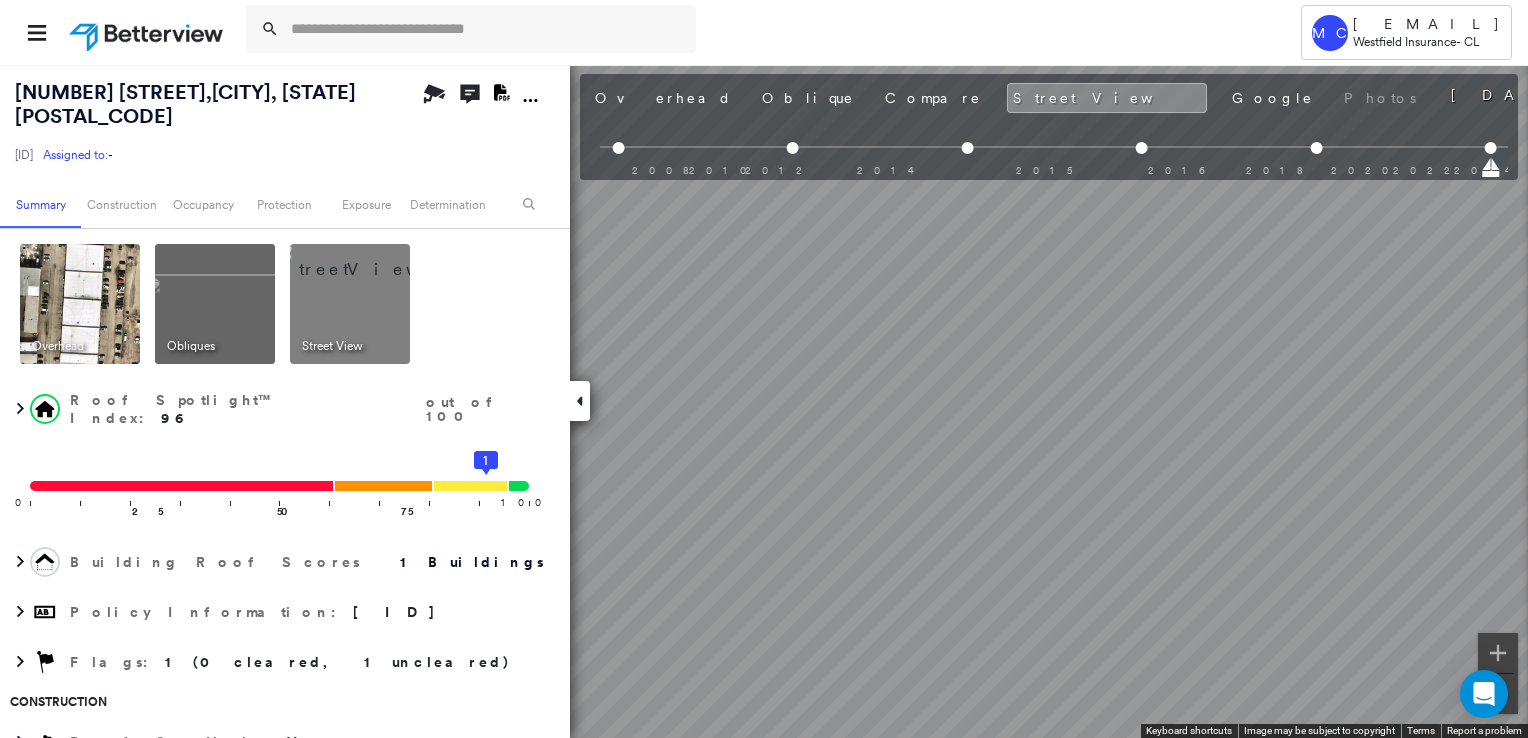 scroll, scrollTop: 0, scrollLeft: 69, axis: horizontal 